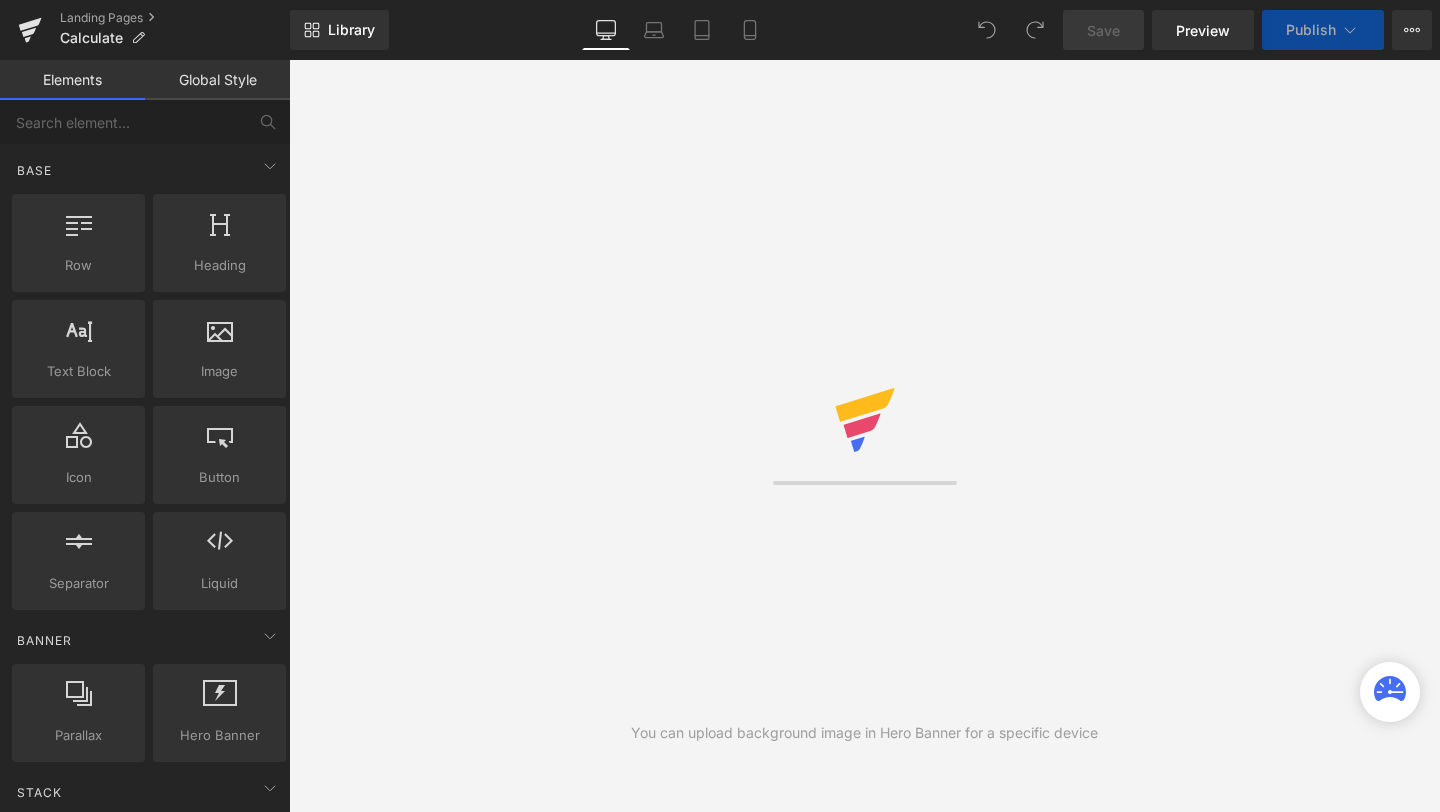 scroll, scrollTop: 0, scrollLeft: 0, axis: both 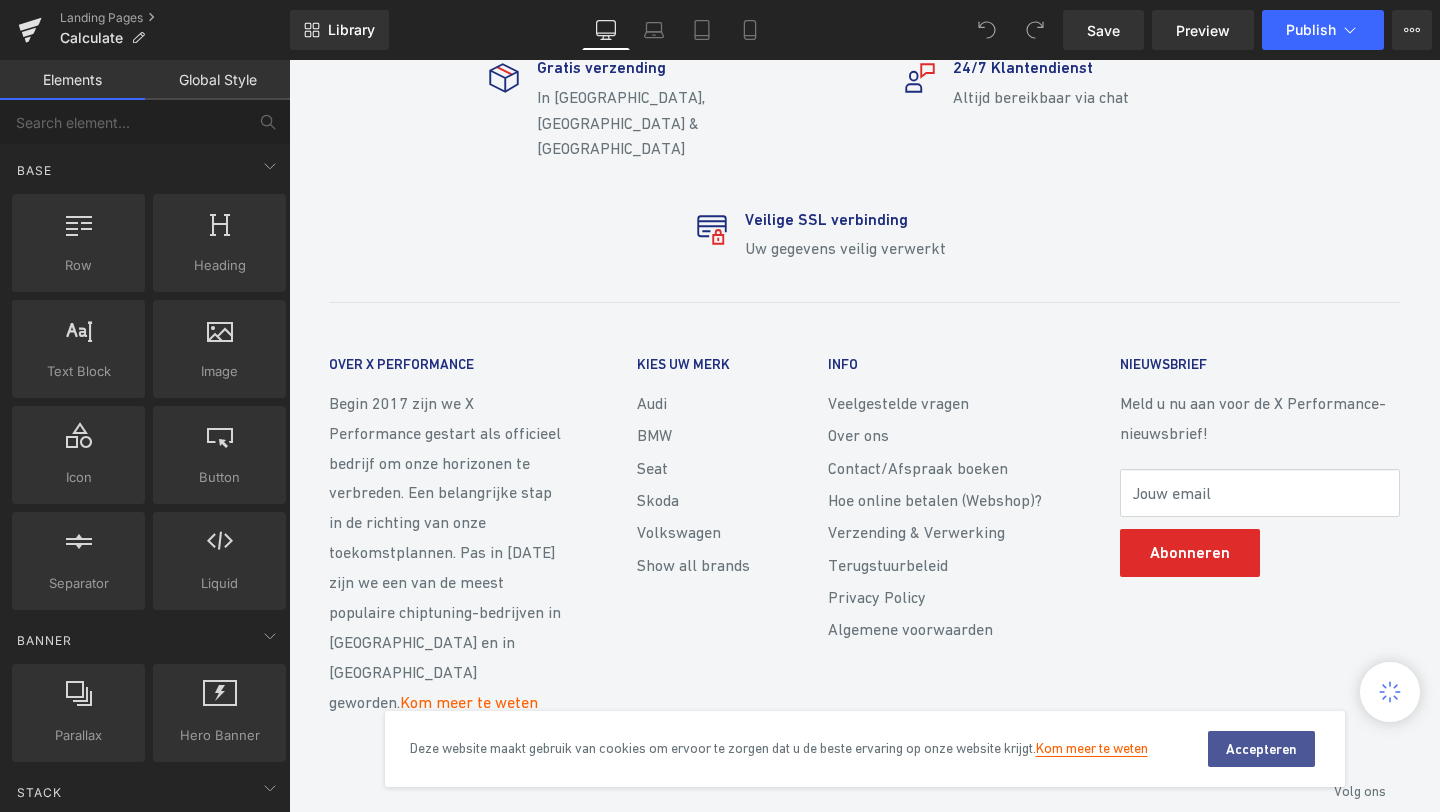click on "Accepteren" at bounding box center [1261, 749] 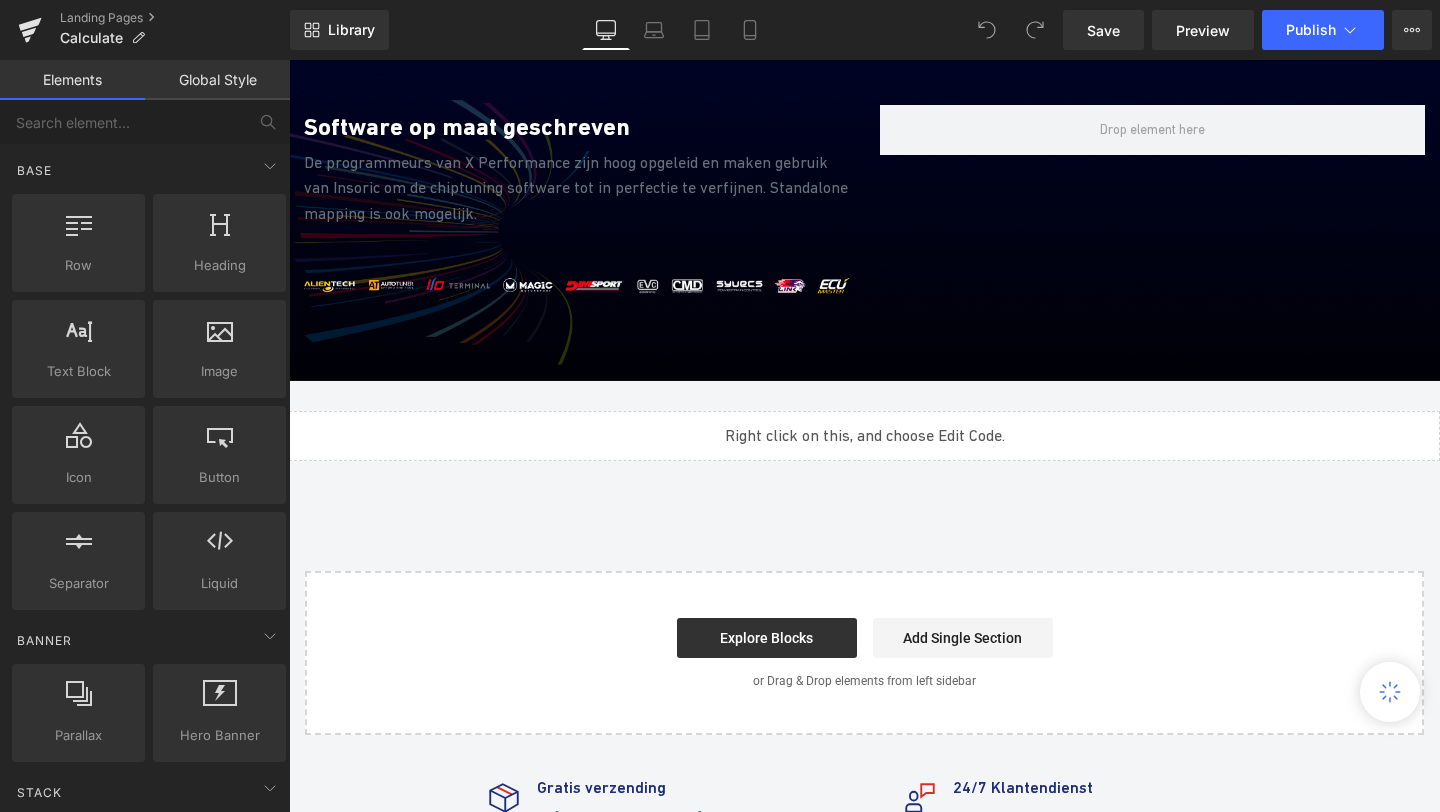 scroll, scrollTop: 0, scrollLeft: 0, axis: both 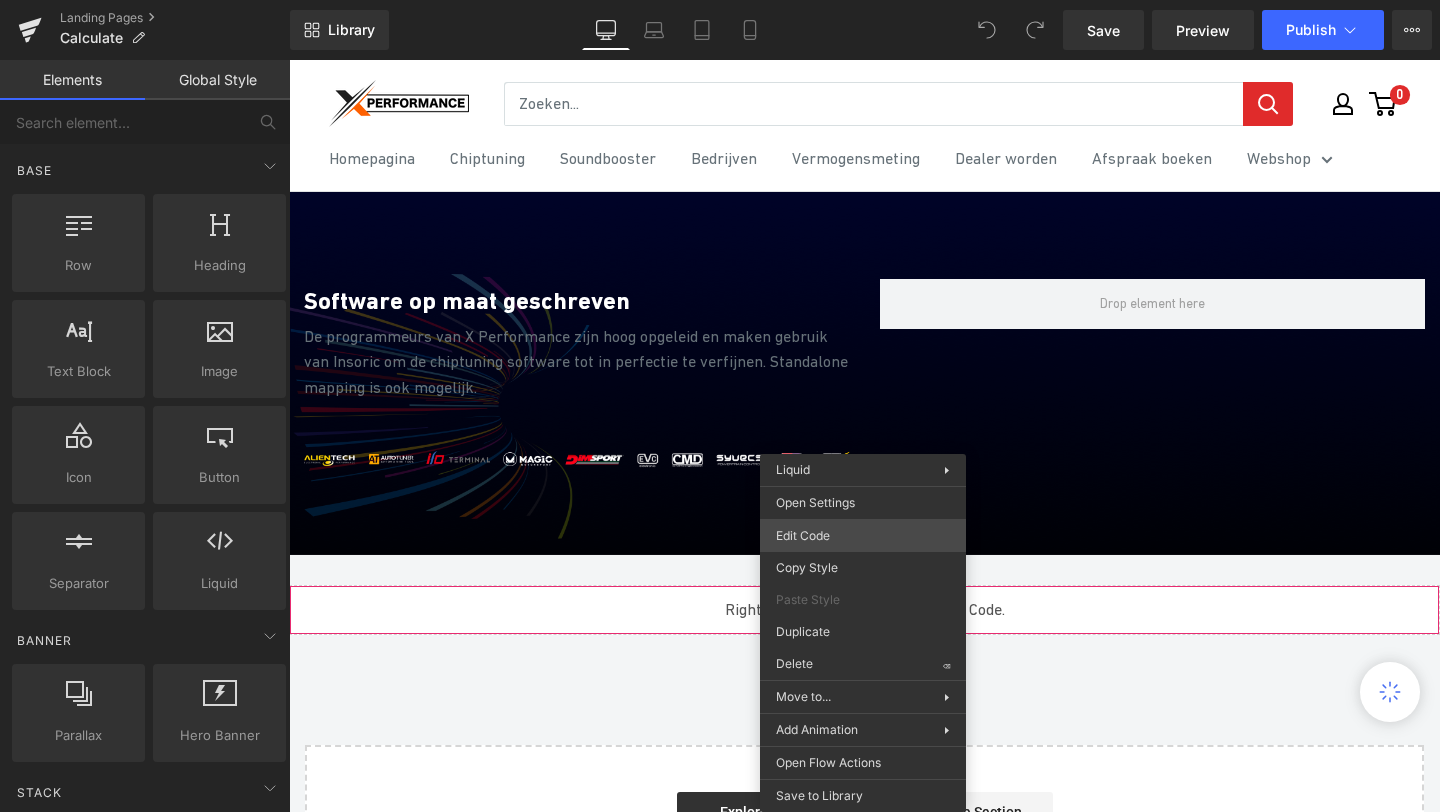 click on "You are previewing how the   will restyle your page. You can not edit Elements in Preset Preview Mode.  Landing Pages Calculate Library Desktop Desktop Laptop Tablet Mobile Save Preview Publish Scheduled View Live Page View with current Template Save Template to Library Schedule Publish  Optimize  Publish Settings Shortcuts  Your page can’t be published   You've reached the maximum number of published pages on your plan  (0/0).  You need to upgrade your plan or unpublish all your pages to get 1 publish slot.   Unpublish pages   Upgrade plan  Elements Global Style Base Row  rows, columns, layouts, div Heading  headings, titles, h1,h2,h3,h4,h5,h6 Text Block  texts, paragraphs, contents, blocks Image  images, photos, alts, uploads Icon  icons, symbols Button  button, call to action, cta Separator  separators, dividers, horizontal lines Liquid  liquid, custom code, html, javascript, css, reviews, apps, applications, embeded, iframe Banner Parallax  banner, slideshow, hero, image, cover, parallax, effect Stack" at bounding box center (720, 0) 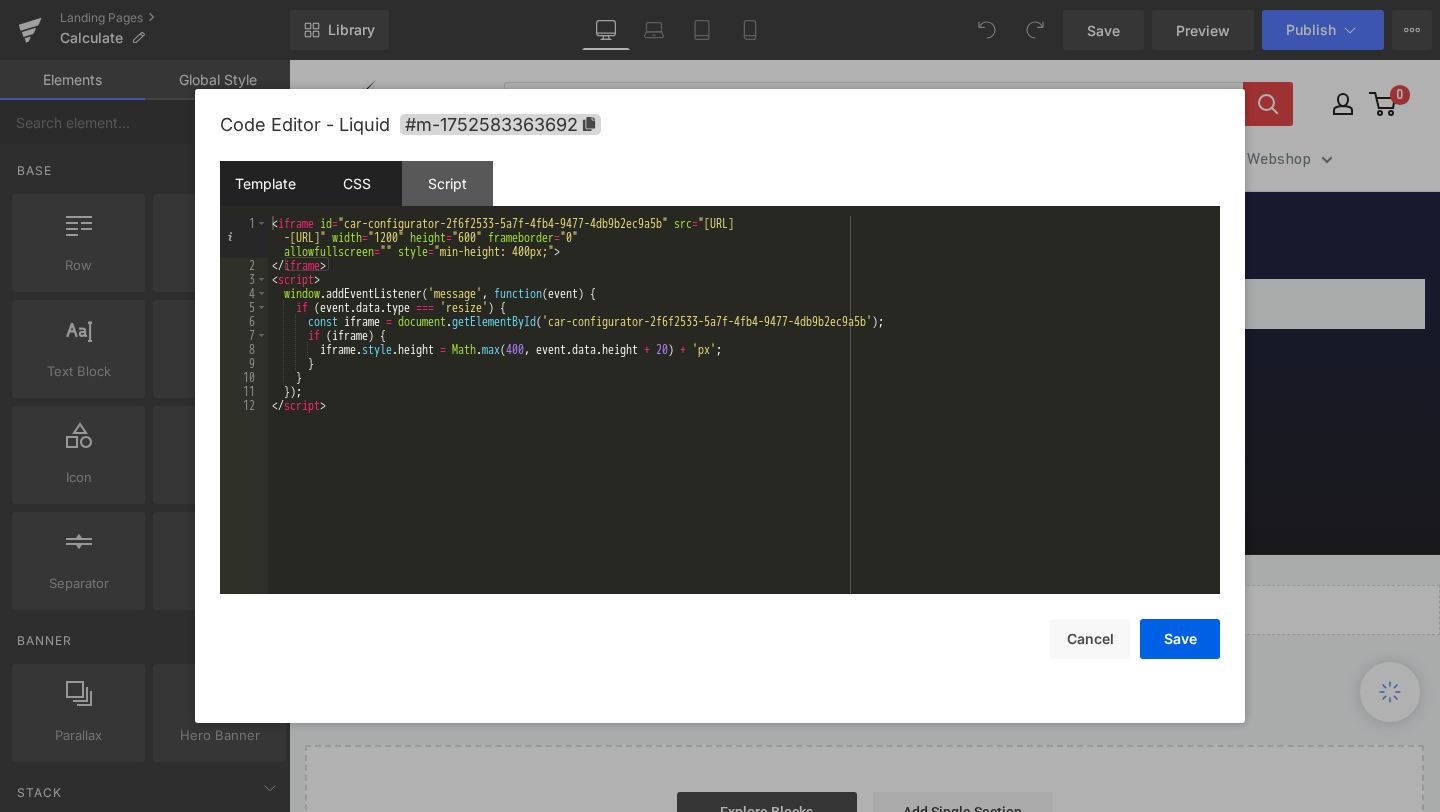 click on "CSS" at bounding box center (356, 183) 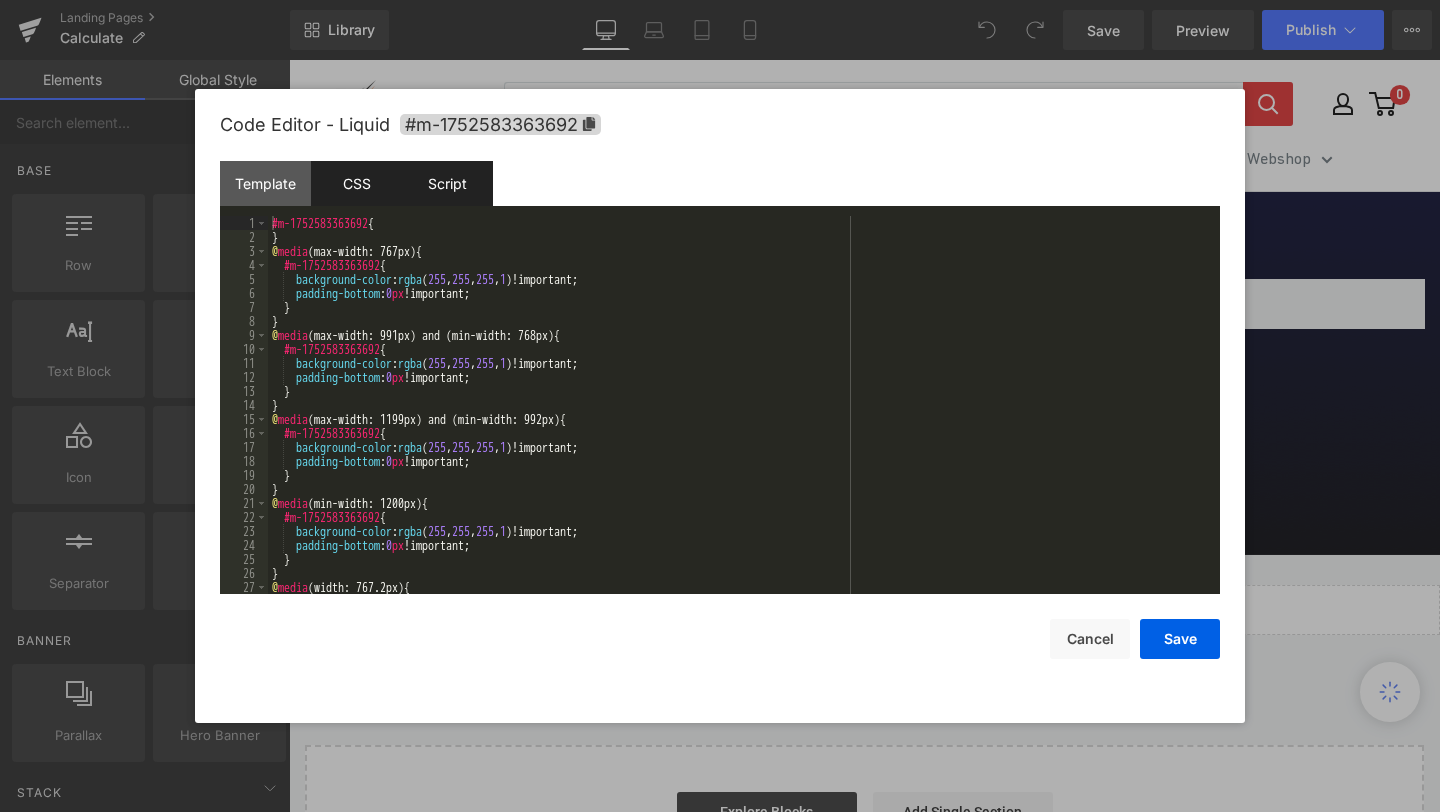 click on "Script" at bounding box center [447, 183] 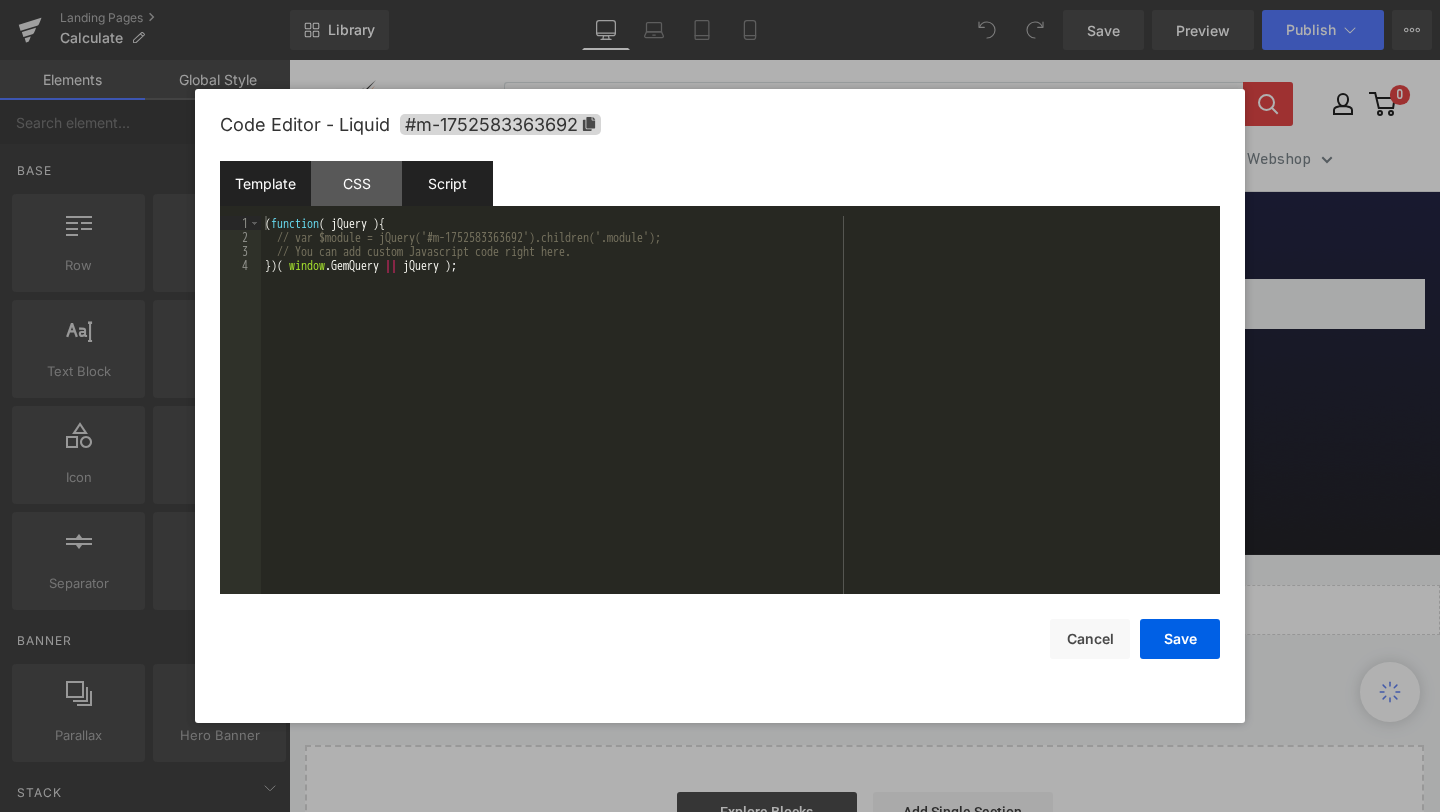click on "Template" at bounding box center (265, 183) 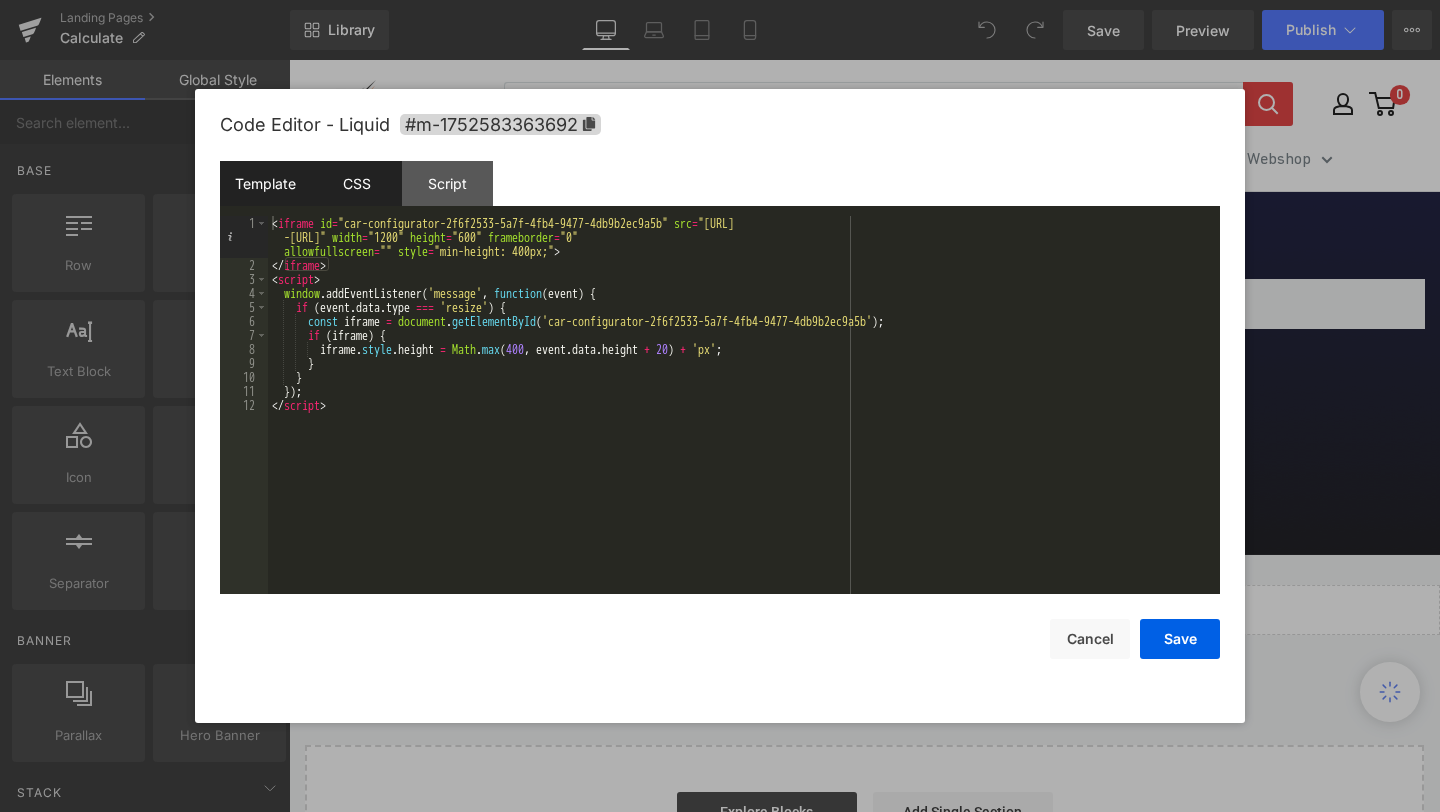 click on "CSS" at bounding box center (356, 183) 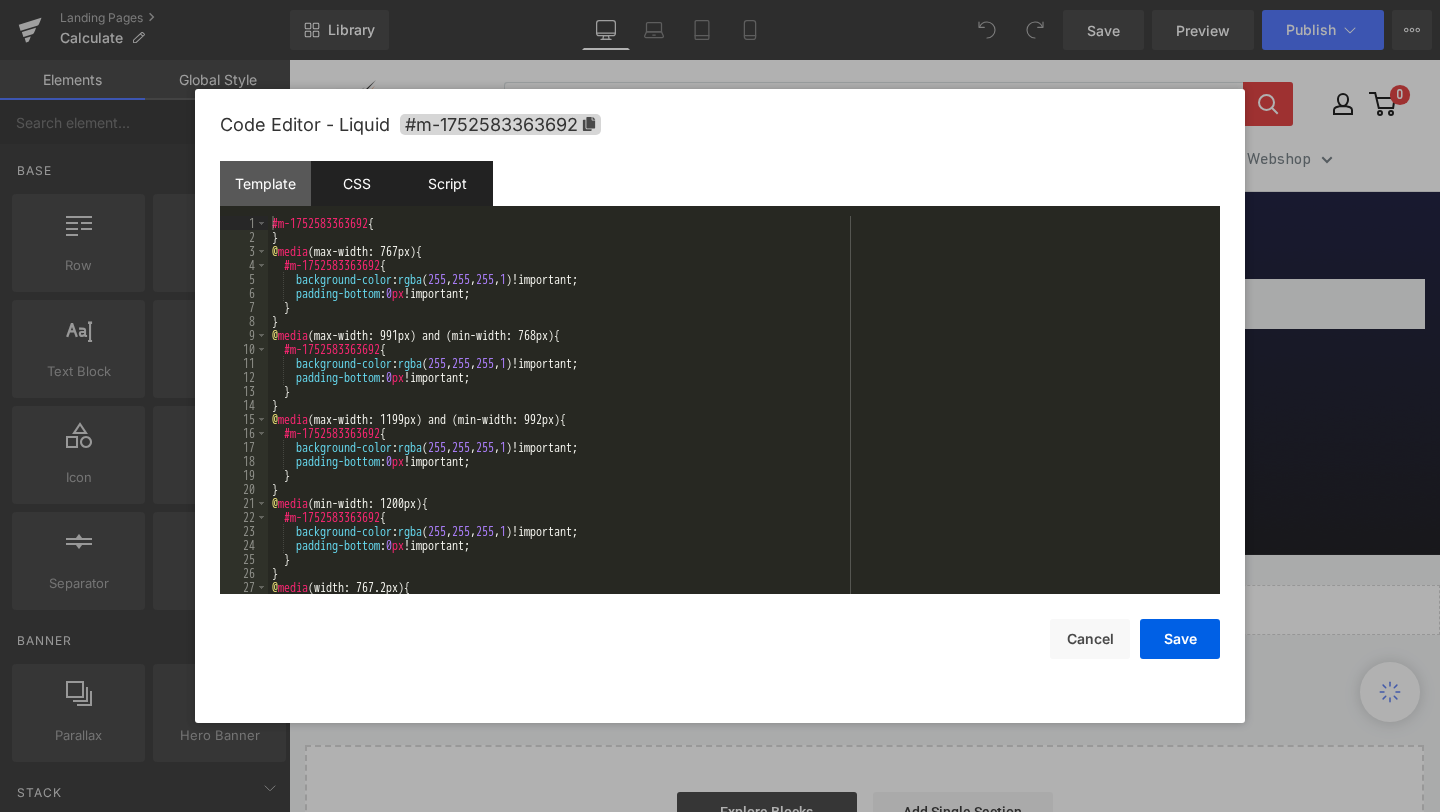 click on "Script" at bounding box center (447, 183) 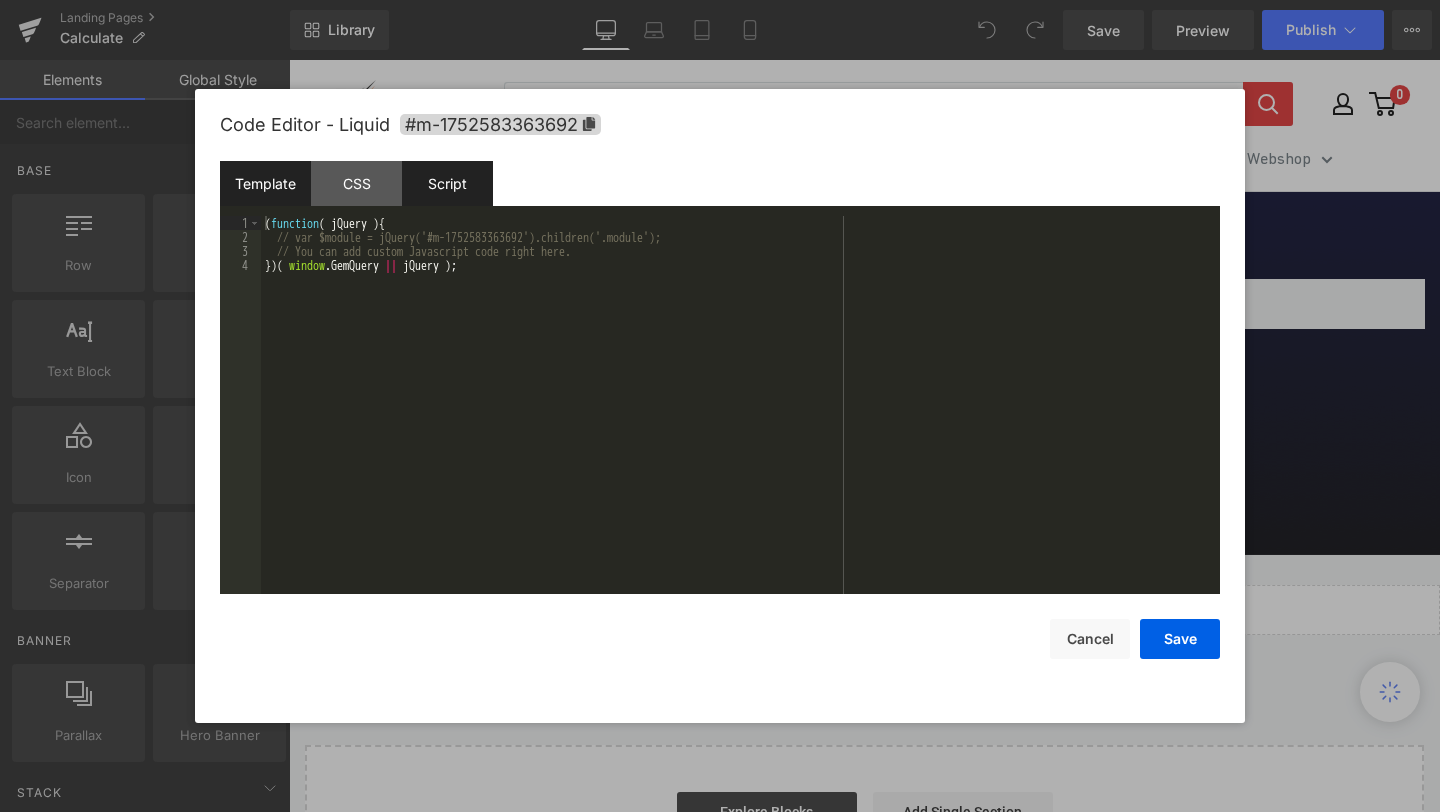 click on "Template" at bounding box center [265, 183] 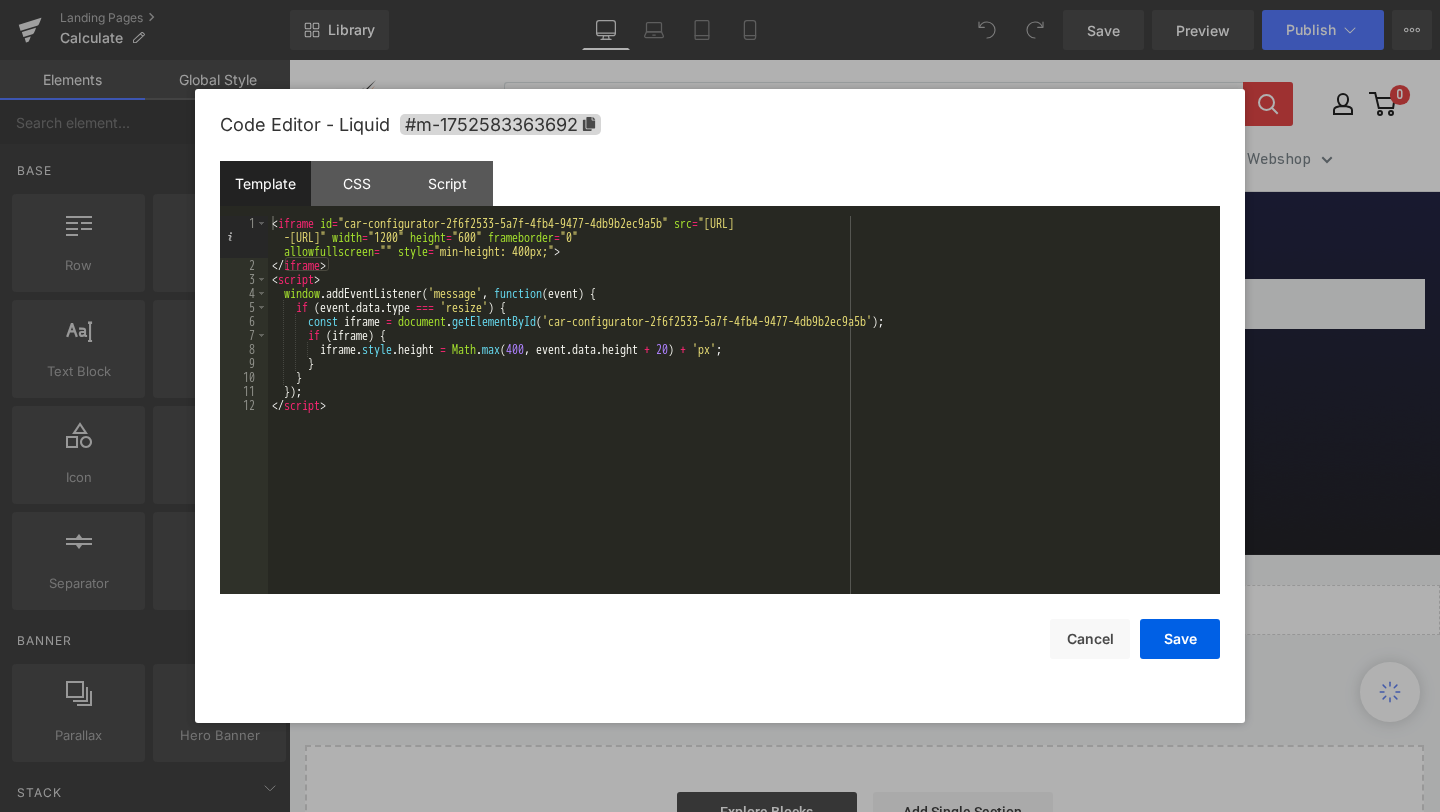 click at bounding box center (720, 406) 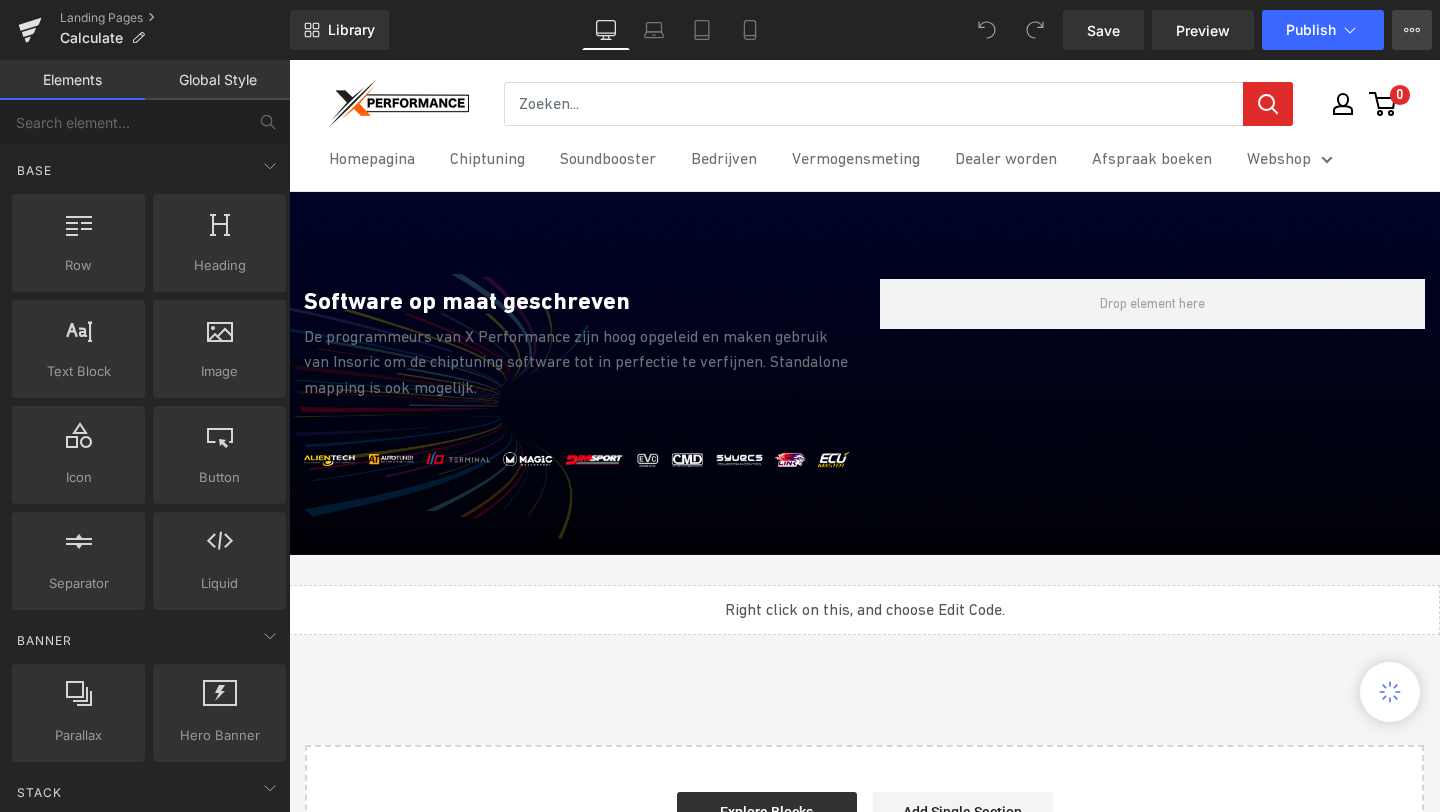 click on "View Live Page View with current Template Save Template to Library Schedule Publish  Optimize  Publish Settings Shortcuts" at bounding box center [1412, 30] 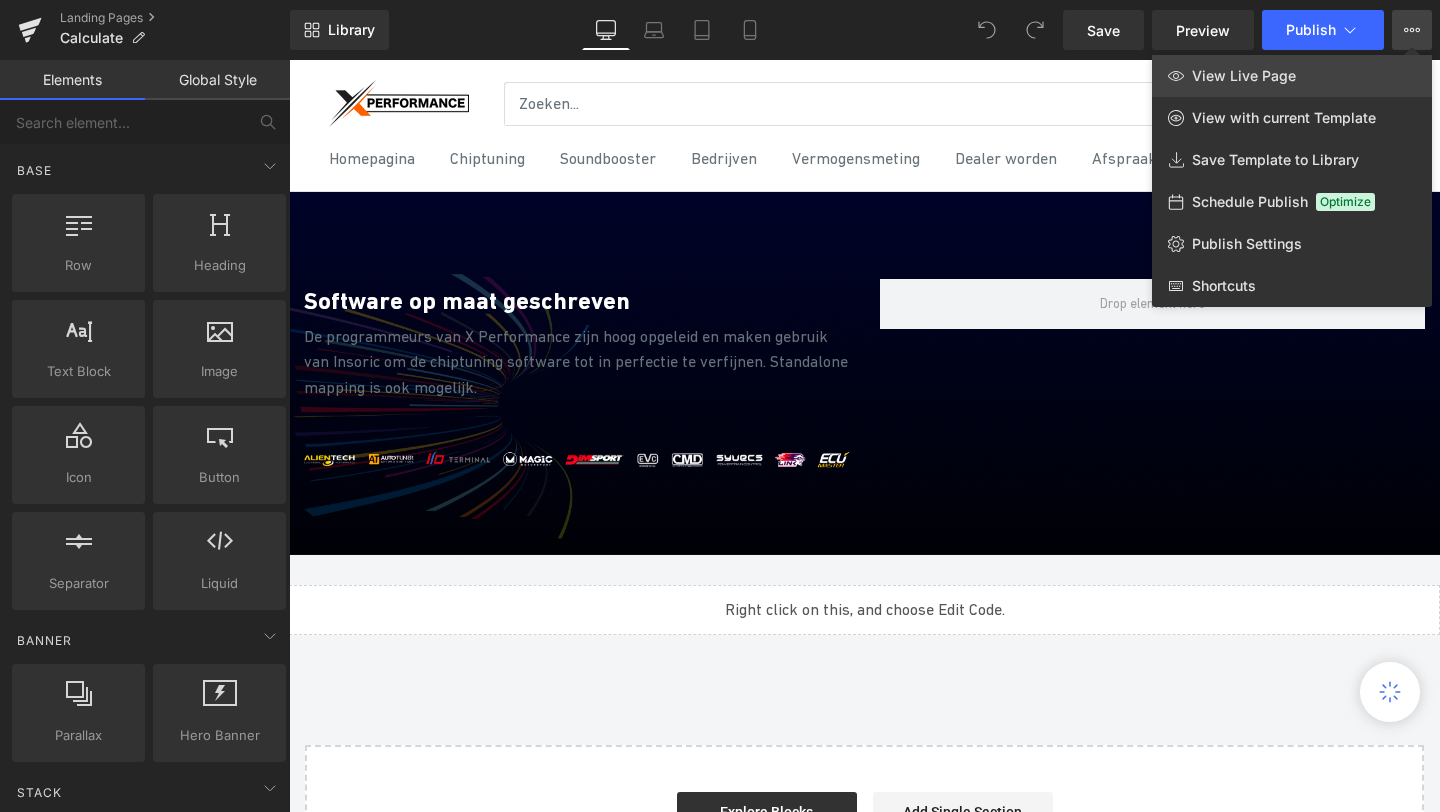 click on "View Live Page" at bounding box center (1292, 76) 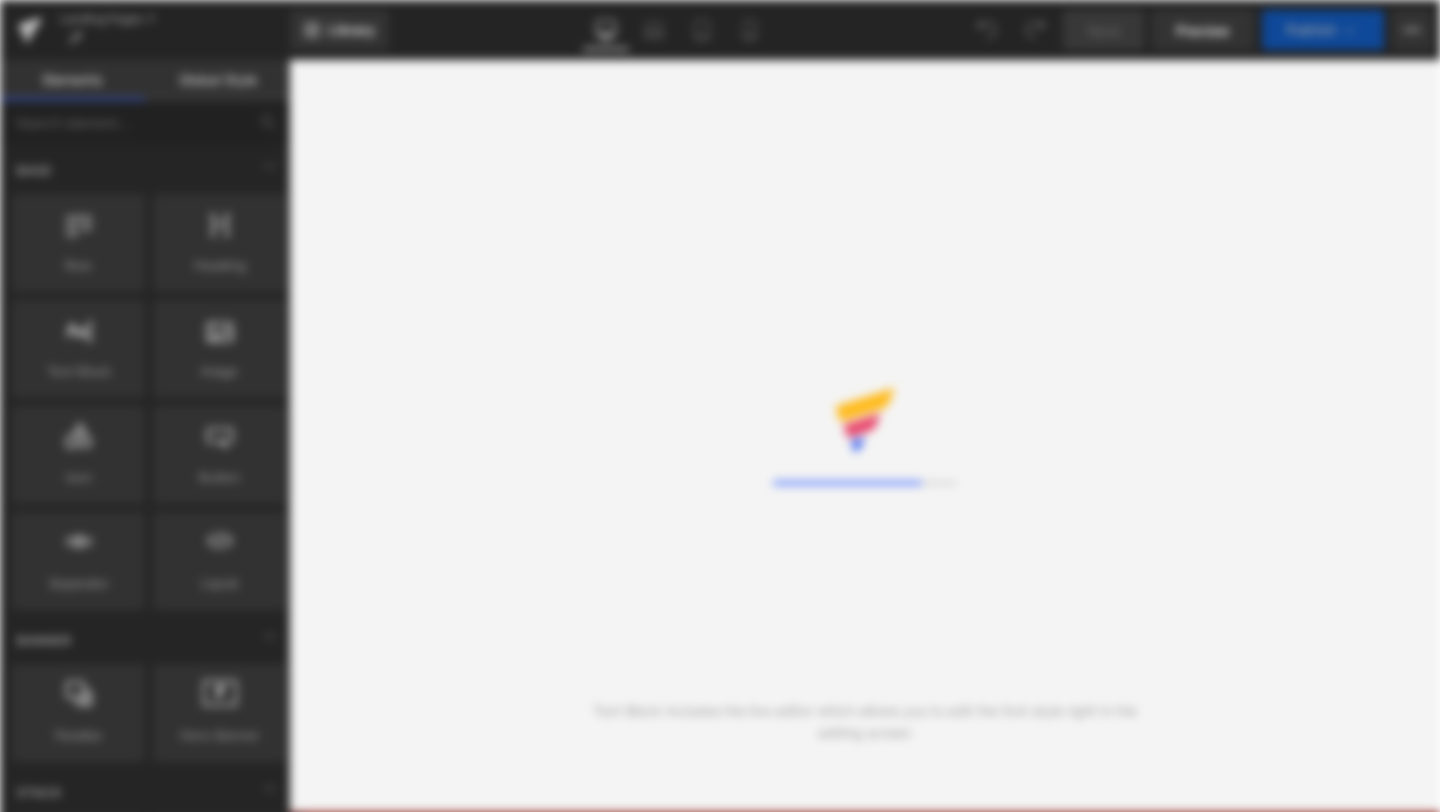 scroll, scrollTop: 0, scrollLeft: 0, axis: both 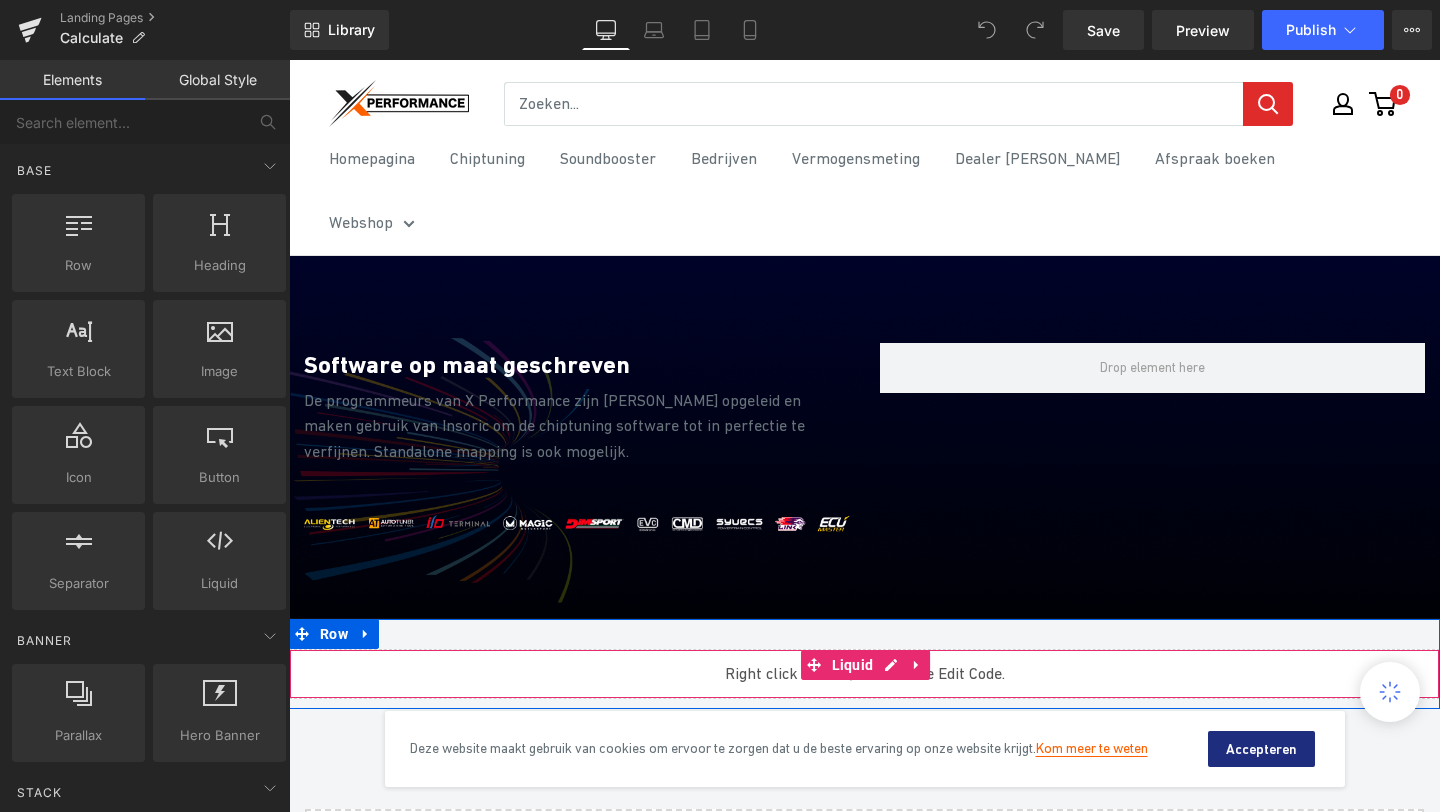 drag, startPoint x: 736, startPoint y: 611, endPoint x: 1099, endPoint y: 630, distance: 363.49692 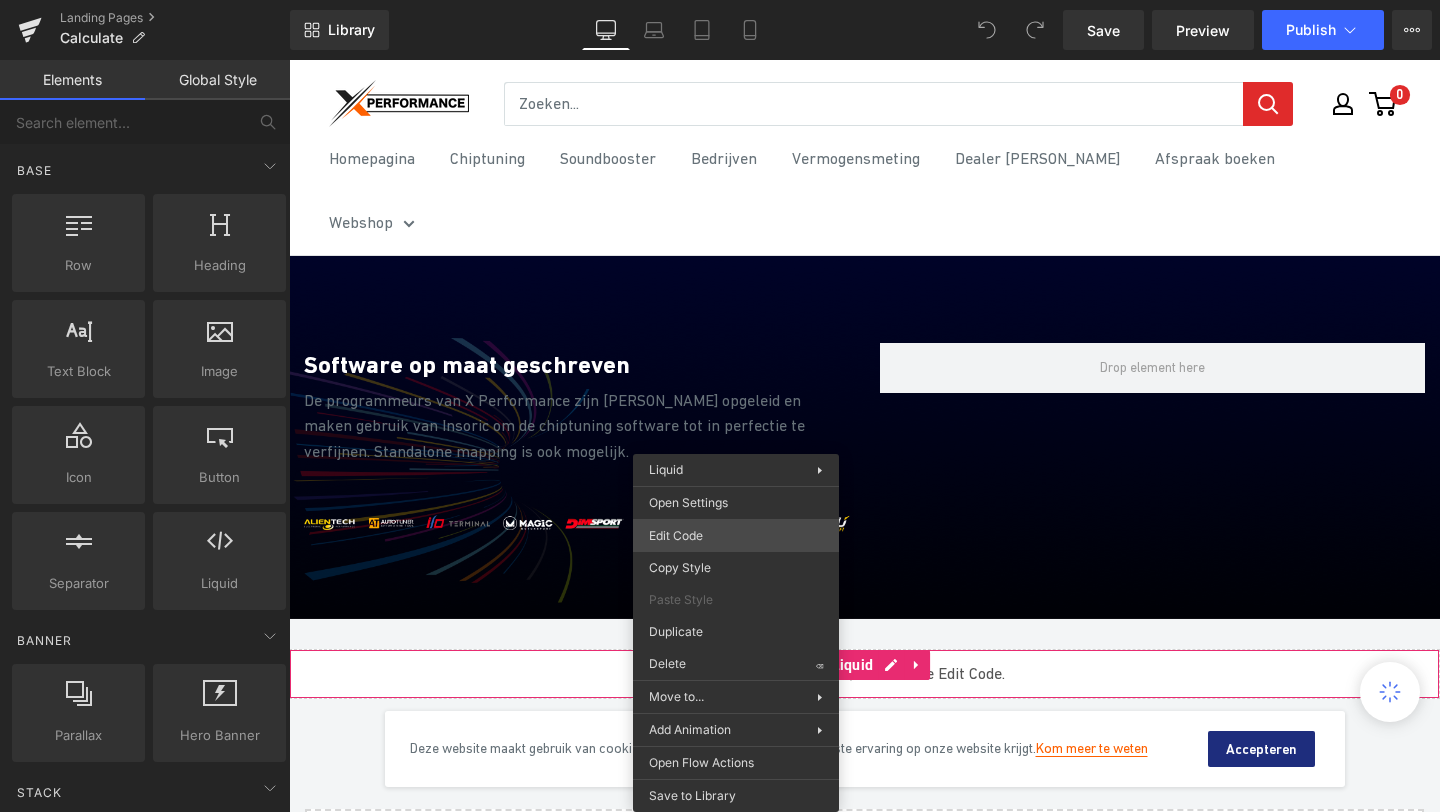 click on "You are previewing how the   will restyle your page. You can not edit Elements in Preset Preview Mode.  Landing Pages Calculate Library Desktop Desktop Laptop Tablet Mobile Save Preview Publish Scheduled View Live Page View with current Template Save Template to Library Schedule Publish  Optimize  Publish Settings Shortcuts  Your page can’t be published   You've reached the maximum number of published pages on your plan  (0/0).  You need to upgrade your plan or unpublish all your pages to get 1 publish slot.   Unpublish pages   Upgrade plan  Elements Global Style Base Row  rows, columns, layouts, div Heading  headings, titles, h1,h2,h3,h4,h5,h6 Text Block  texts, paragraphs, contents, blocks Image  images, photos, alts, uploads Icon  icons, symbols Button  button, call to action, cta Separator  separators, dividers, horizontal lines Liquid  liquid, custom code, html, javascript, css, reviews, apps, applications, embeded, iframe Banner Parallax  banner, slideshow, hero, image, cover, parallax, effect Stack" at bounding box center (720, 0) 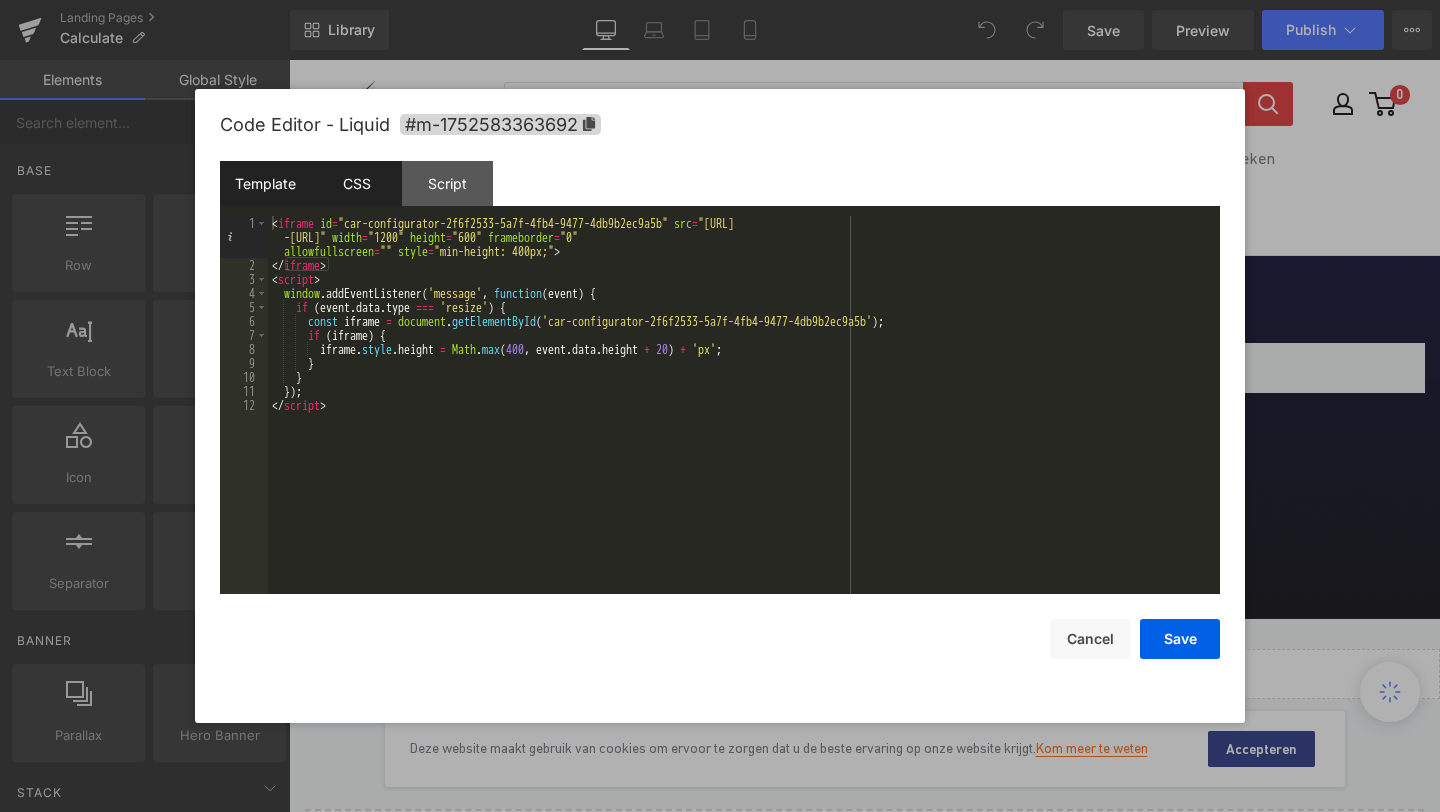 click on "CSS" at bounding box center [356, 183] 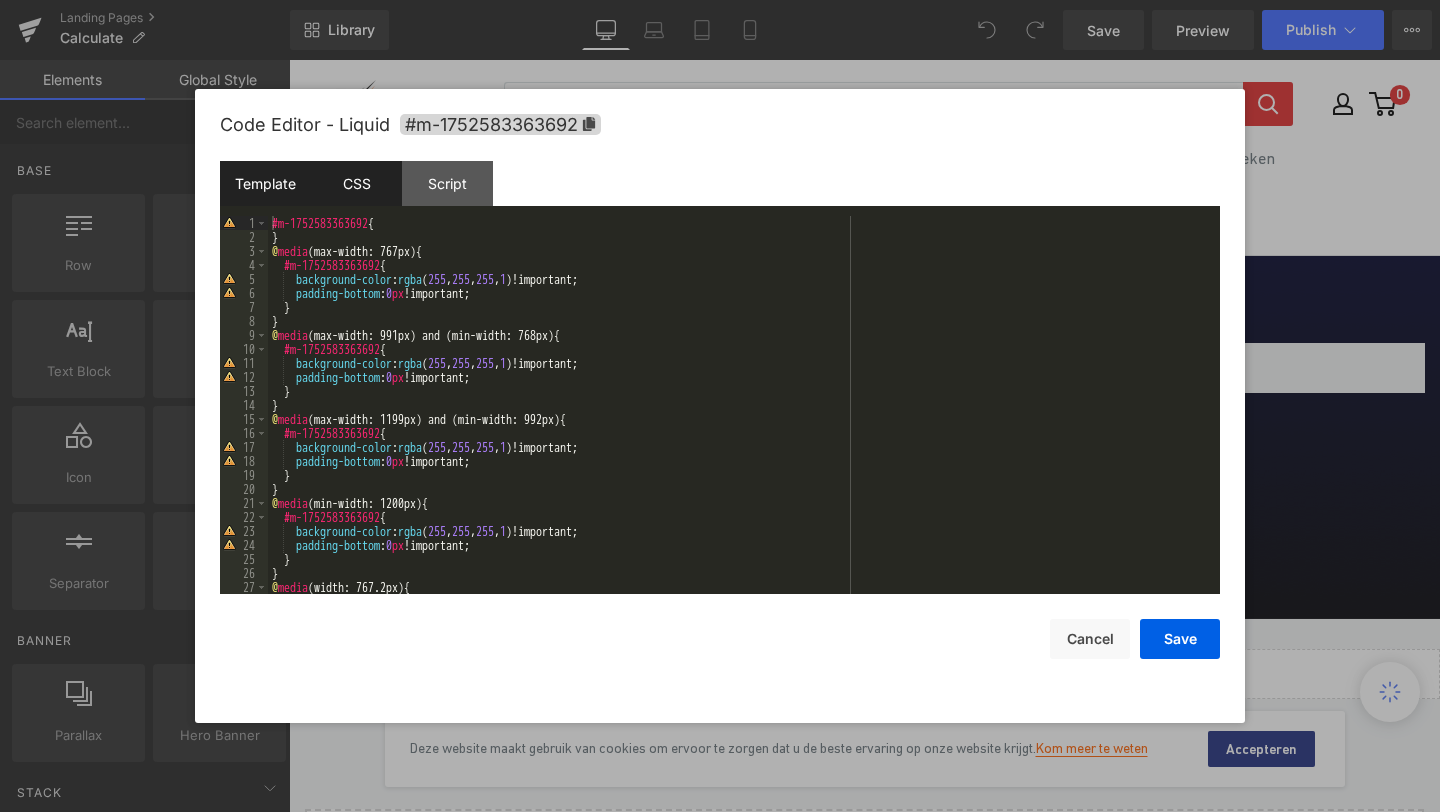 click on "Template" at bounding box center (265, 183) 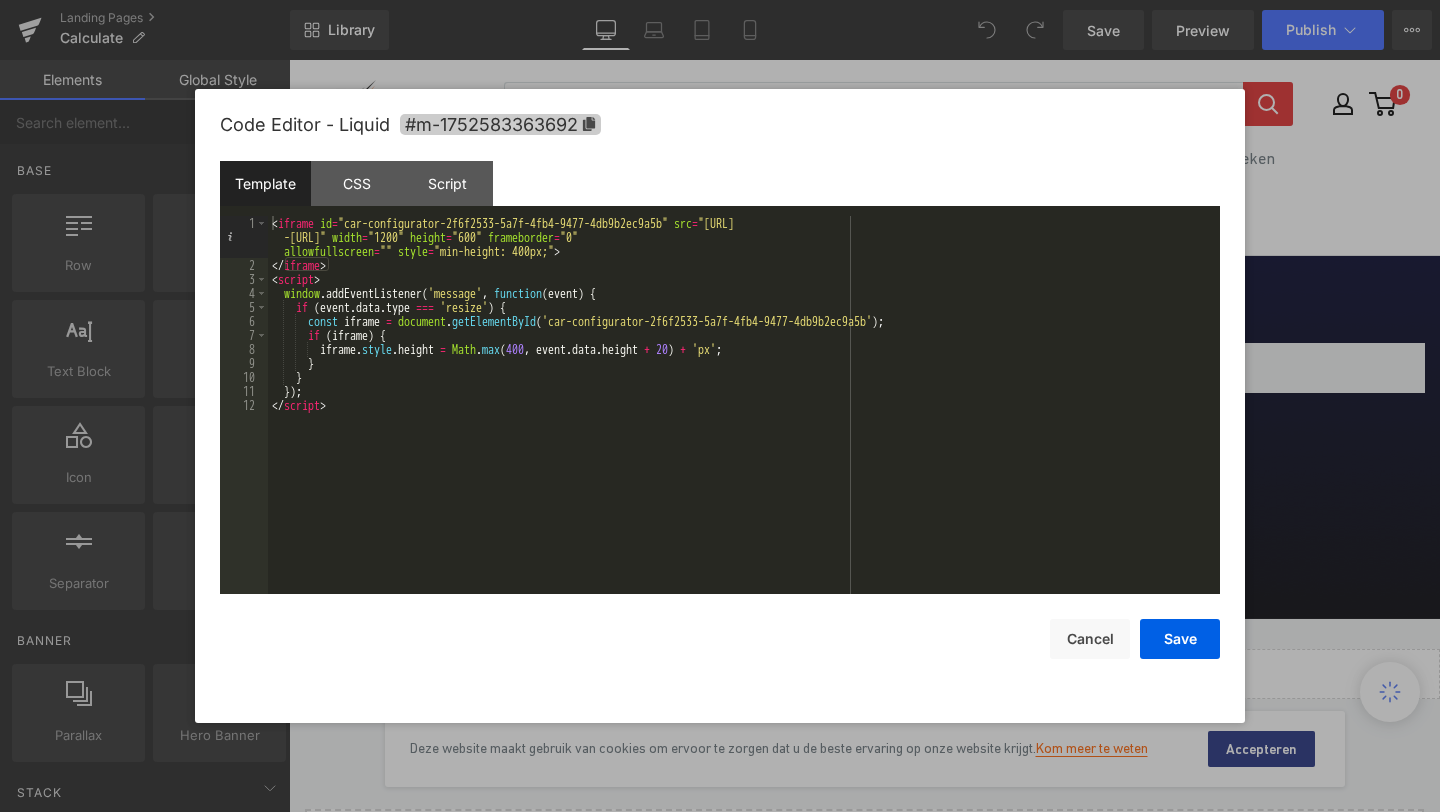 click on "#m-1752583363692" at bounding box center [500, 124] 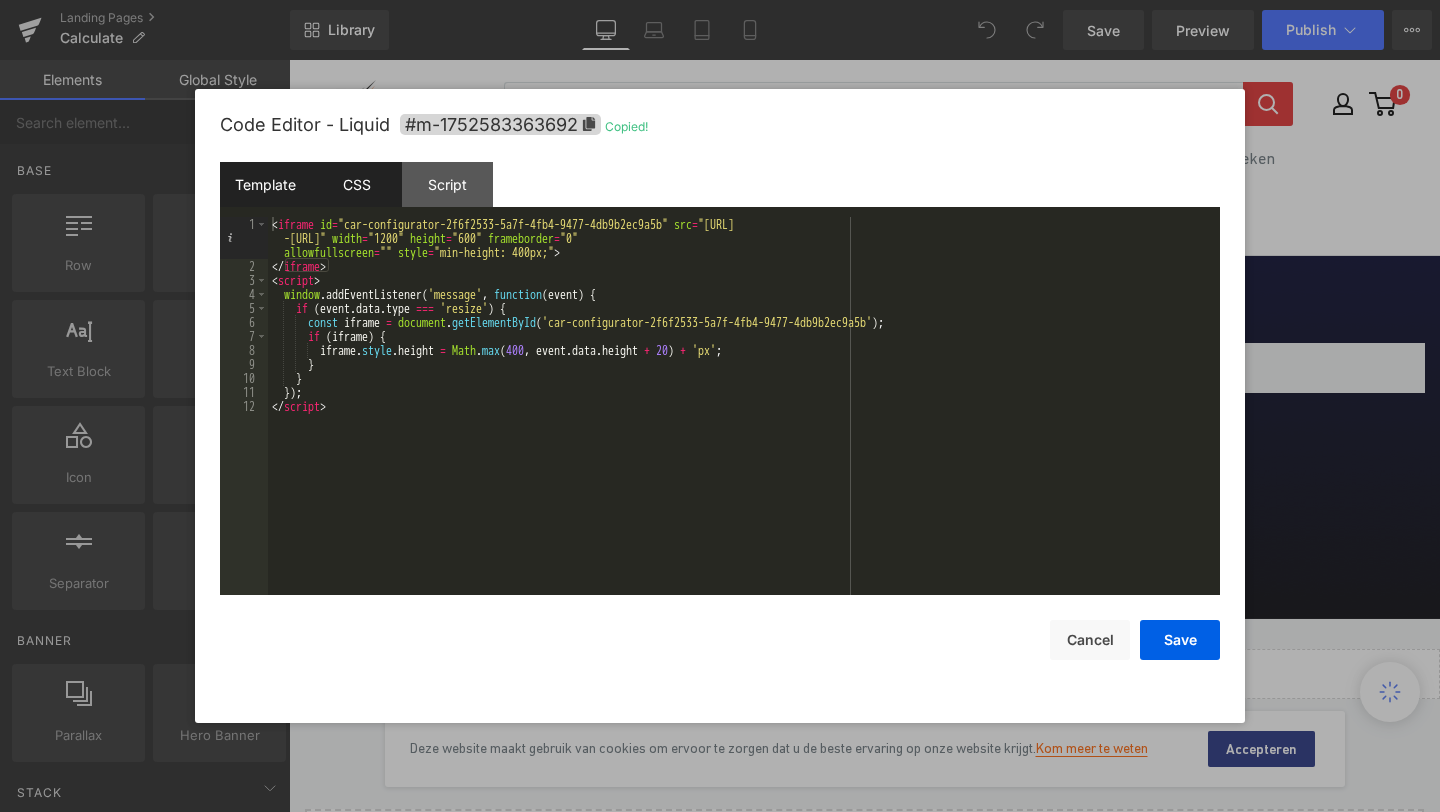 click on "CSS" at bounding box center (356, 184) 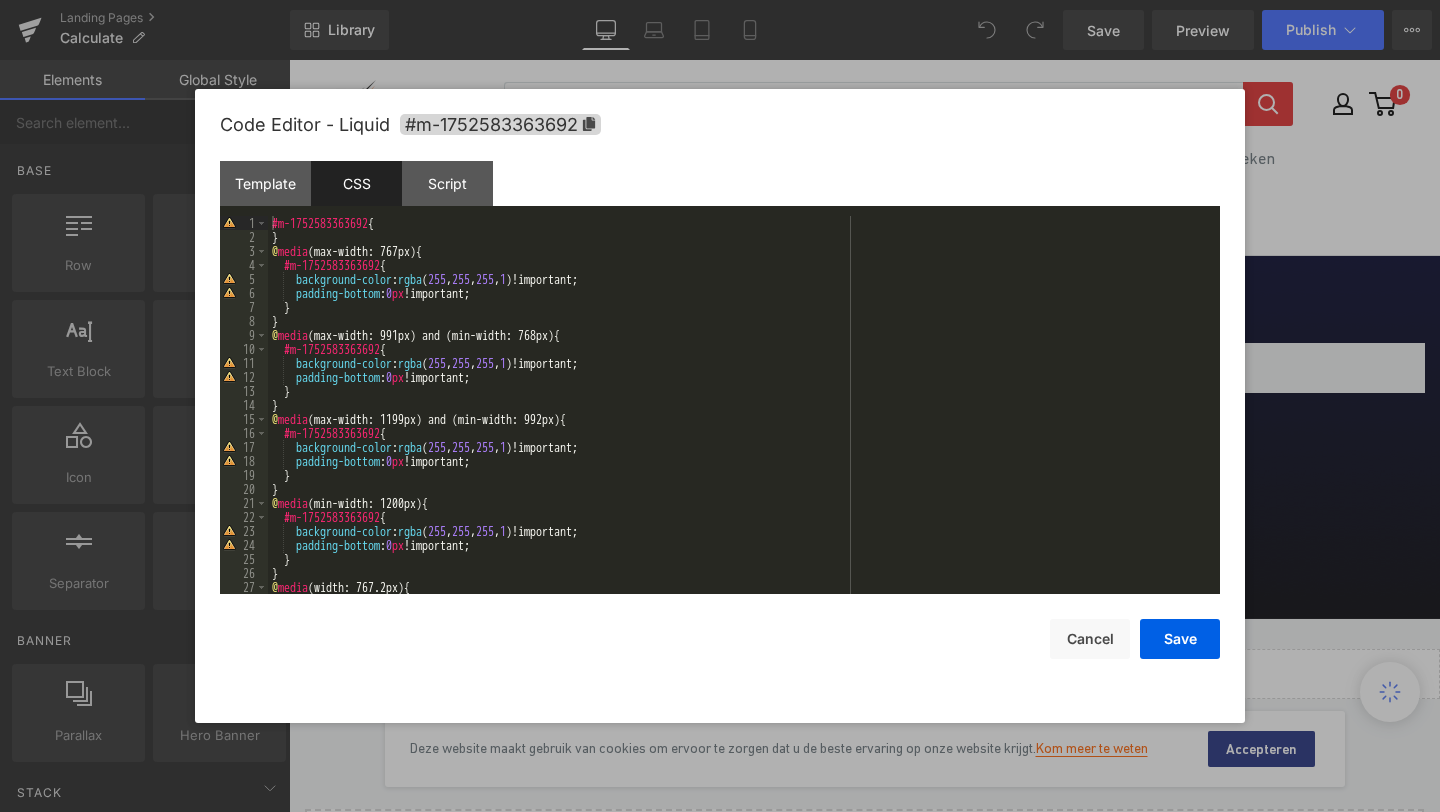 click on "CSS" at bounding box center (356, 183) 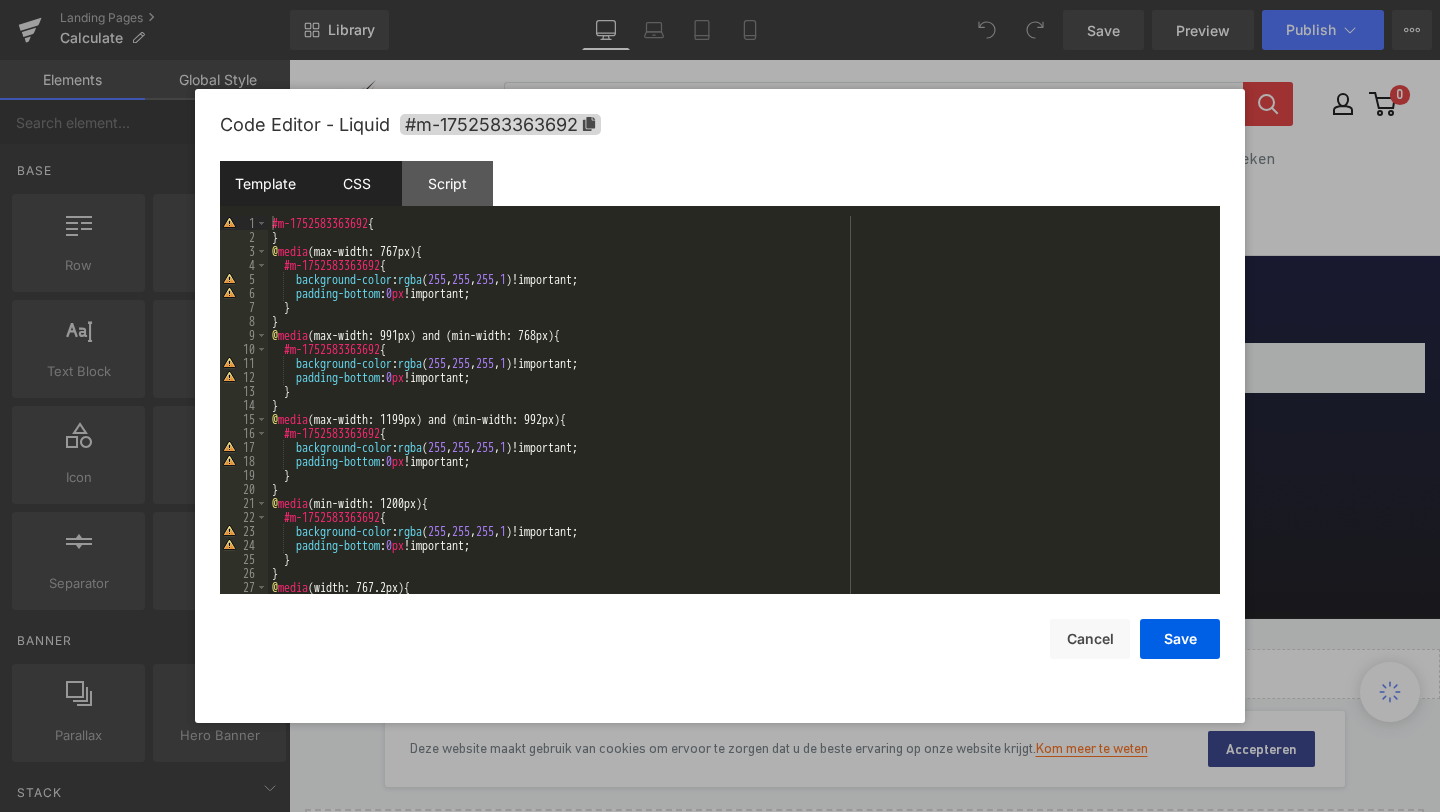 click on "Template" at bounding box center [265, 183] 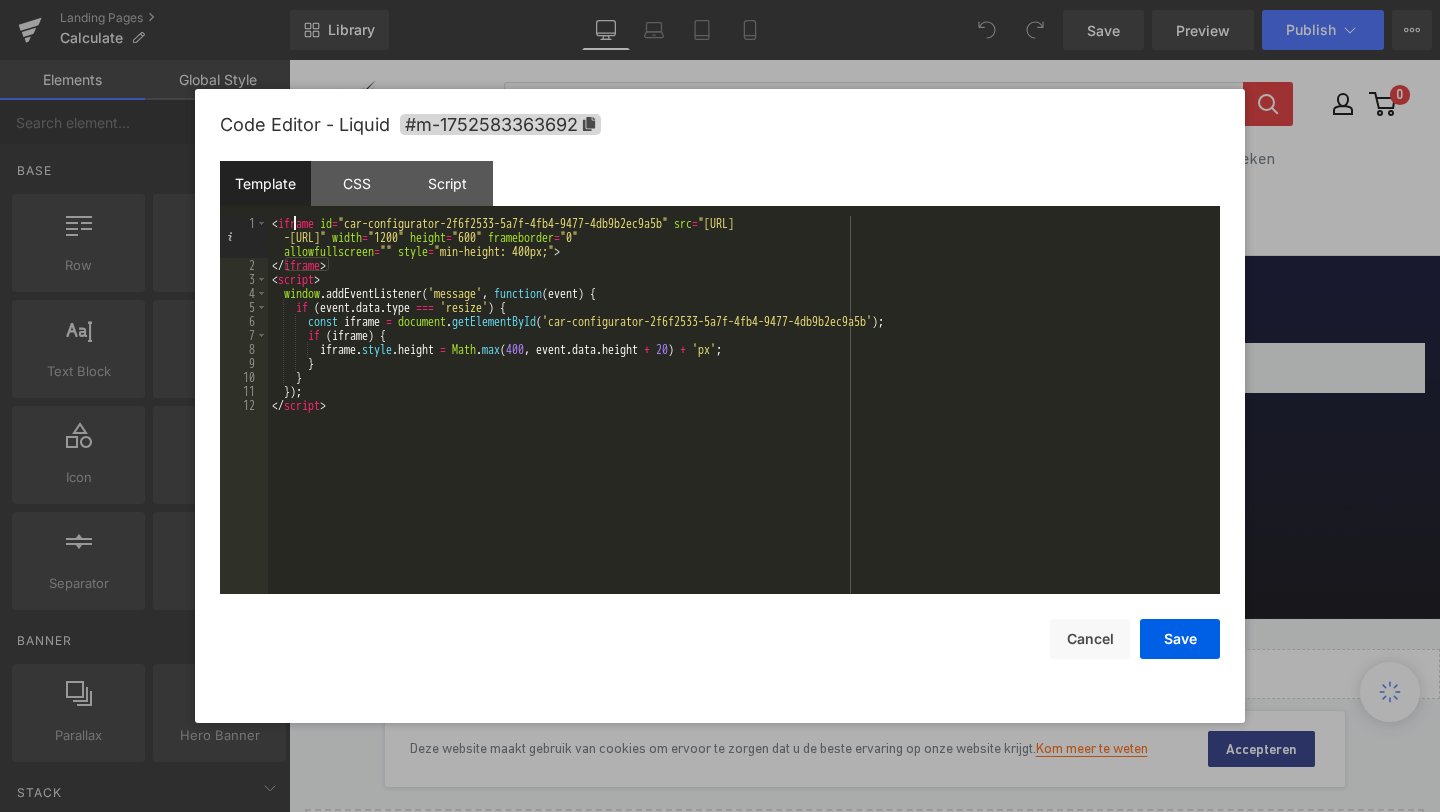 click on "< iframe   id = "car-configurator-2f6f2533-5a7f-4fb4-9477-4db9b2ec9a5b"   src = "https://a74cfe5a-ab84-4f54-ab62-360fed7024c4-00    -2on2msa7cweth.worf.replit.dev/embed/2f6f2533-5a7f-4fb4-9477-4db9b2ec9a5b"   width = "1200"   height = "600"   frameborder = "0"      allowfullscreen = ""   style = "min-height: 400px;" > </ iframe > < script >    window . addEventListener ( 'message' ,   function ( event )   {       if   ( event . data . type   ===   'resize' )   {          const   iframe   =   document . getElementById ( 'car-configurator-2f6f2533-5a7f-4fb4-9477-4db9b2ec9a5b' ) ;          if   ( iframe )   {             iframe . style . height   =   Math . max ( 400 ,   event . data . height   +   20 )   +   'px' ;          }       }    }) ; </ script >" at bounding box center (744, 433) 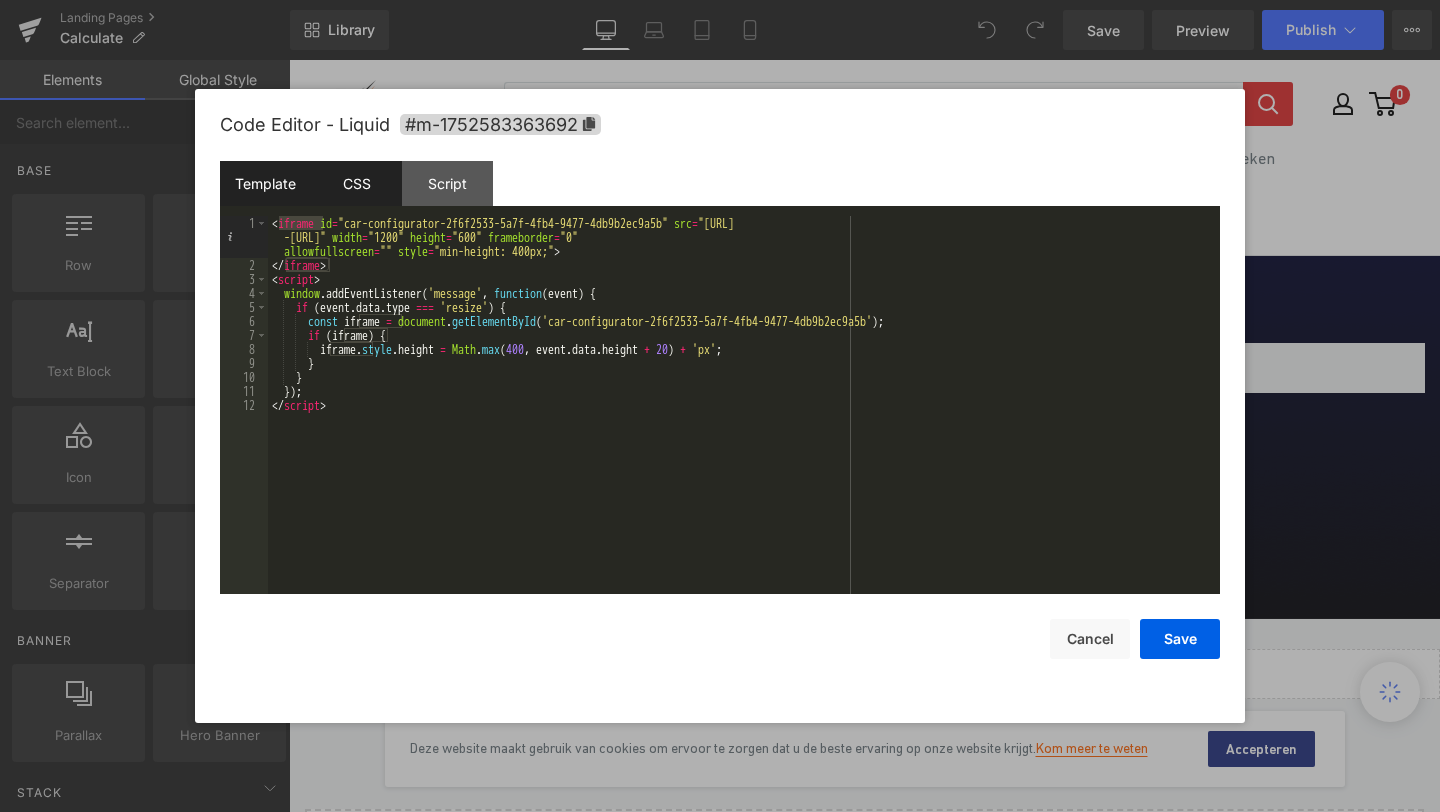drag, startPoint x: 354, startPoint y: 198, endPoint x: 369, endPoint y: 204, distance: 16.155495 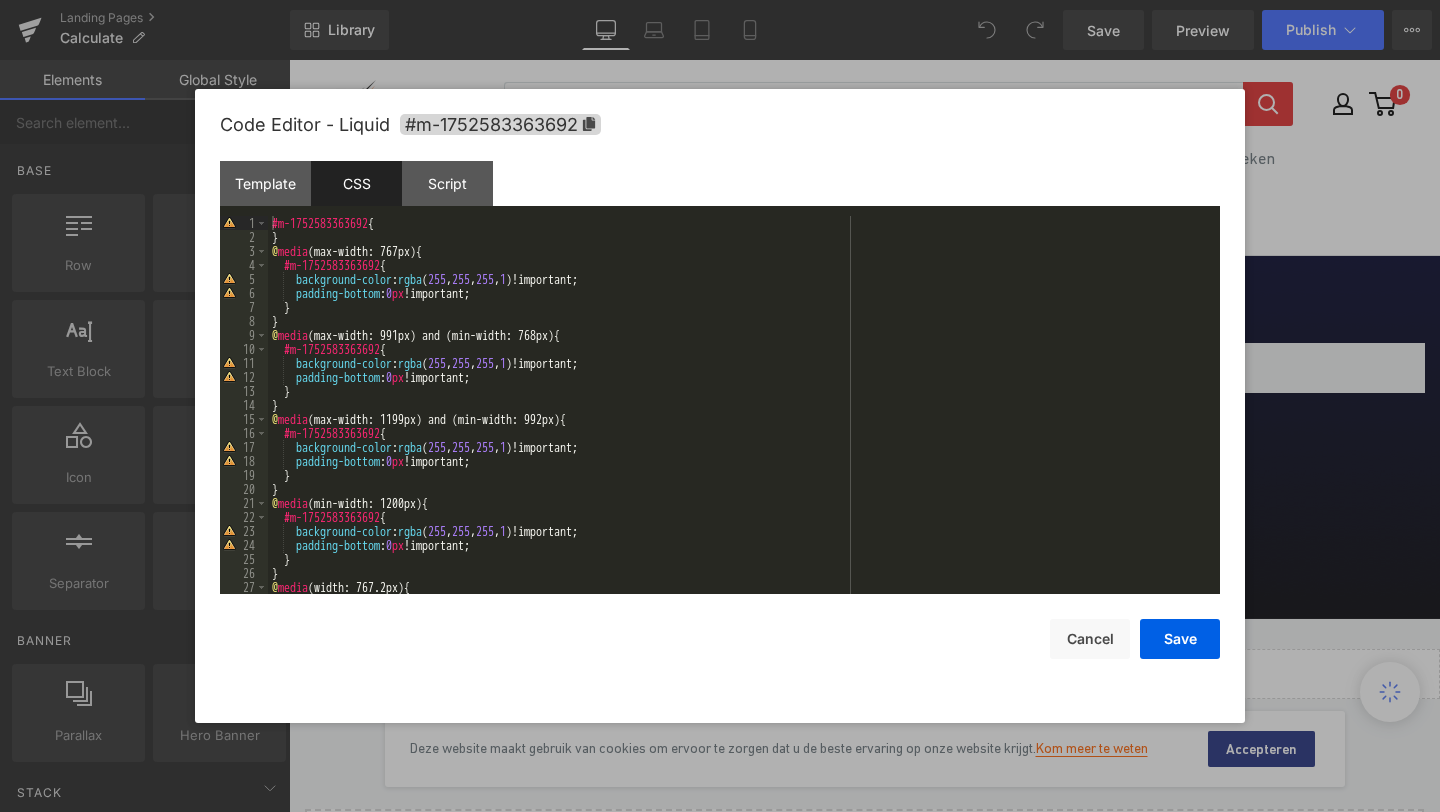 click on "#m-1752583363692 { } @ media  (max-width: 767px) {    #m-1752583363692 {       background-color :  rgba ( 255 ,  255 ,  255 ,  1 )!important;       padding-bottom :  0 px !important;    } } @ media  (max-width: 991px) and (min-width: 768px) {    #m-1752583363692 {       background-color :  rgba ( 255 ,  255 ,  255 ,  1 )!important;       padding-bottom :  0 px !important;    } } @ media  (max-width: 1199px) and (min-width: 992px) {    #m-1752583363692 {       background-color :  rgba ( 255 ,  255 ,  255 ,  1 )!important;       padding-bottom :  0 px !important;    } } @ media  (min-width: 1200px) {    #m-1752583363692 {       background-color :  rgba ( 255 ,  255 ,  255 ,  1 )!important;       padding-bottom :  0 px !important;    } } @ media  (width: 767.2px) {    #m-1752583363692 {" at bounding box center [740, 419] 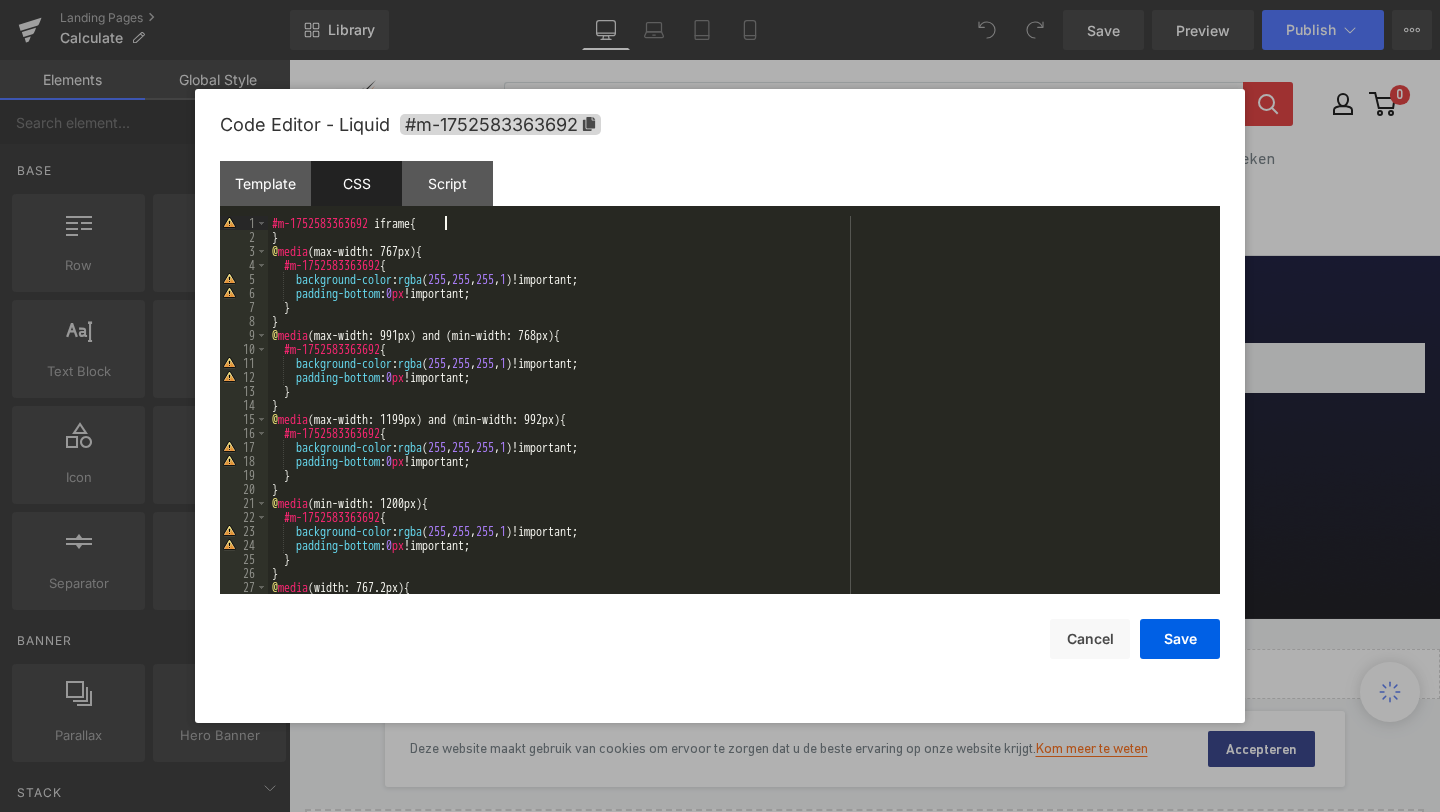 click on "#m-1752583363692   iframe { } @ media  (max-width: 767px) {    #m-1752583363692 {       background-color :  rgba ( 255 ,  255 ,  255 ,  1 )!important;       padding-bottom :  0 px !important;    } } @ media  (max-width: 991px) and (min-width: 768px) {    #m-1752583363692 {       background-color :  rgba ( 255 ,  255 ,  255 ,  1 )!important;       padding-bottom :  0 px !important;    } } @ media  (max-width: 1199px) and (min-width: 992px) {    #m-1752583363692 {       background-color :  rgba ( 255 ,  255 ,  255 ,  1 )!important;       padding-bottom :  0 px !important;    } } @ media  (min-width: 1200px) {    #m-1752583363692 {       background-color :  rgba ( 255 ,  255 ,  255 ,  1 )!important;       padding-bottom :  0 px !important;    } } @ media  (width: 767.2px) {    #m-1752583363692 {" at bounding box center (740, 419) 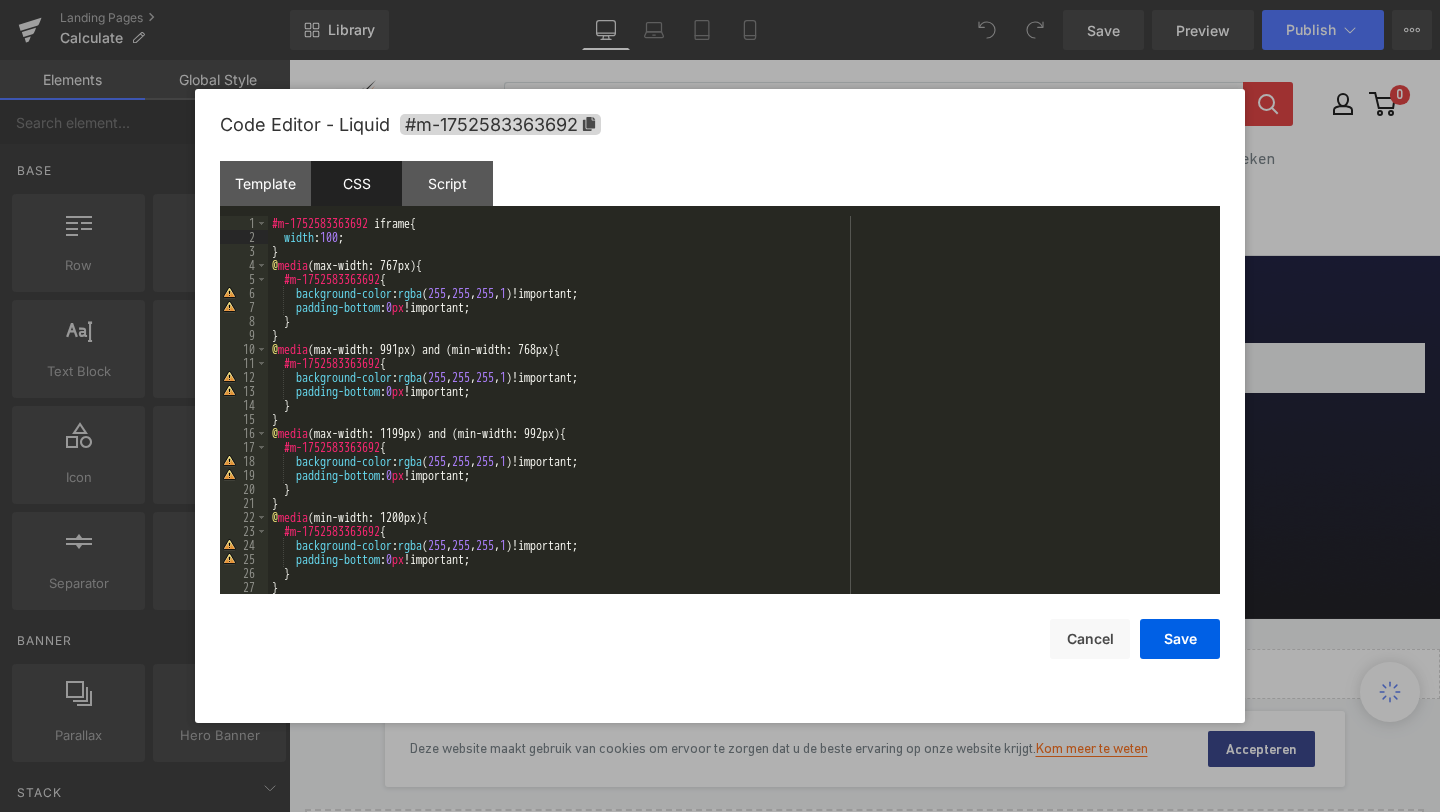 type 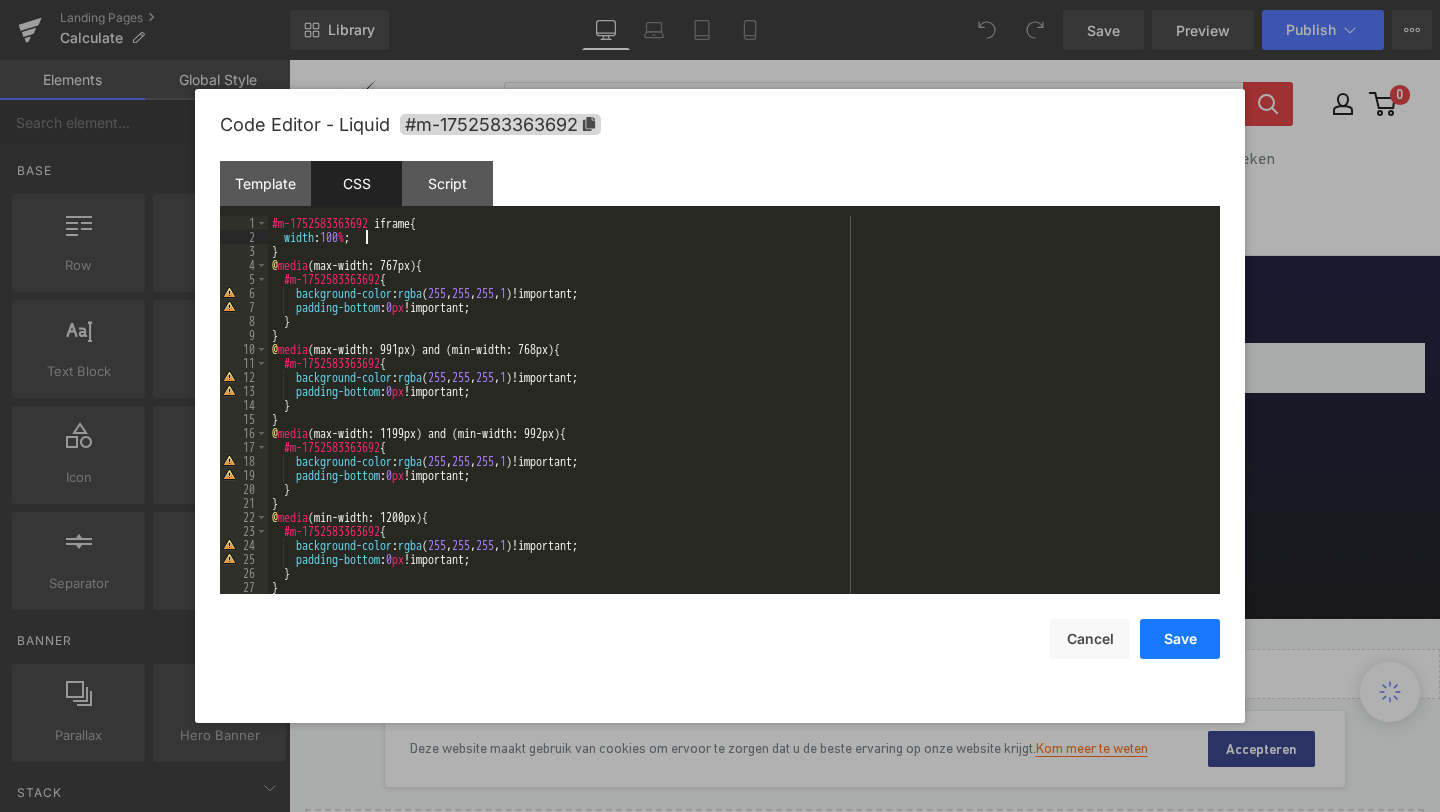 click on "Save" at bounding box center (1180, 639) 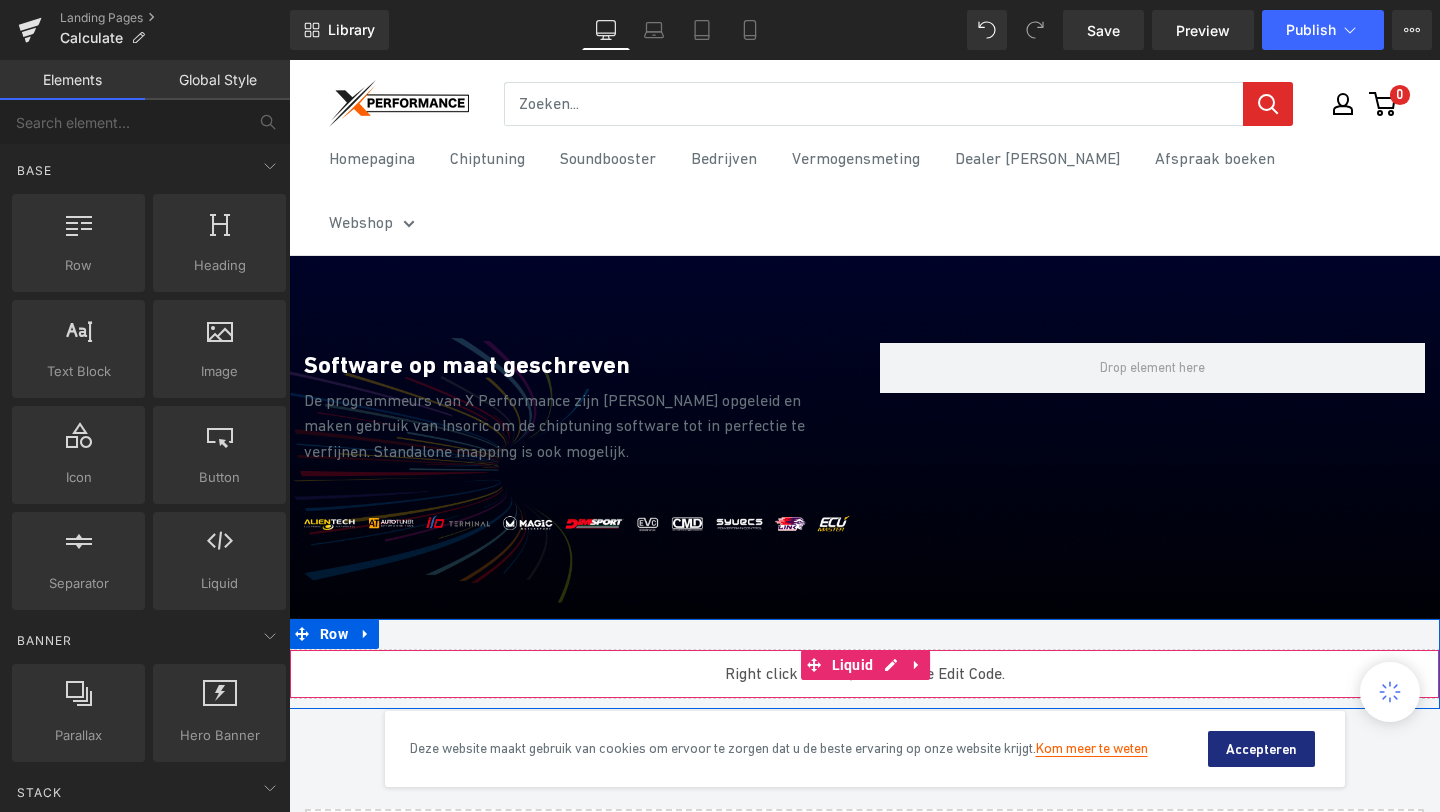 drag, startPoint x: 762, startPoint y: 599, endPoint x: 1062, endPoint y: 623, distance: 300.95847 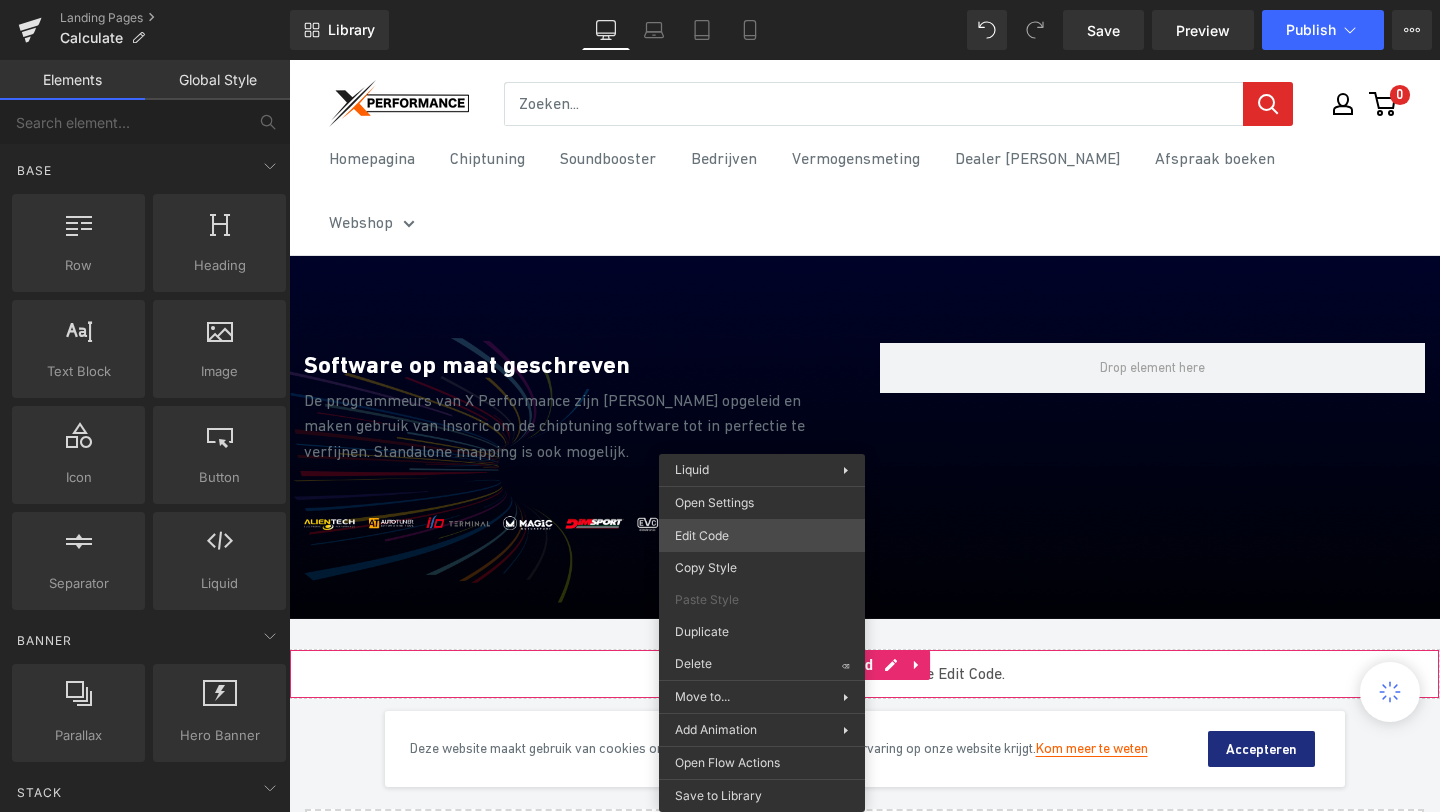 click on "You are previewing how the   will restyle your page. You can not edit Elements in Preset Preview Mode.  Landing Pages Calculate Library Desktop Desktop Laptop Tablet Mobile Save Preview Publish Scheduled View Live Page View with current Template Save Template to Library Schedule Publish  Optimize  Publish Settings Shortcuts  Your page can’t be published   You've reached the maximum number of published pages on your plan  (0/0).  You need to upgrade your plan or unpublish all your pages to get 1 publish slot.   Unpublish pages   Upgrade plan  Elements Global Style Base Row  rows, columns, layouts, div Heading  headings, titles, h1,h2,h3,h4,h5,h6 Text Block  texts, paragraphs, contents, blocks Image  images, photos, alts, uploads Icon  icons, symbols Button  button, call to action, cta Separator  separators, dividers, horizontal lines Liquid  liquid, custom code, html, javascript, css, reviews, apps, applications, embeded, iframe Banner Parallax  banner, slideshow, hero, image, cover, parallax, effect Stack" at bounding box center (720, 0) 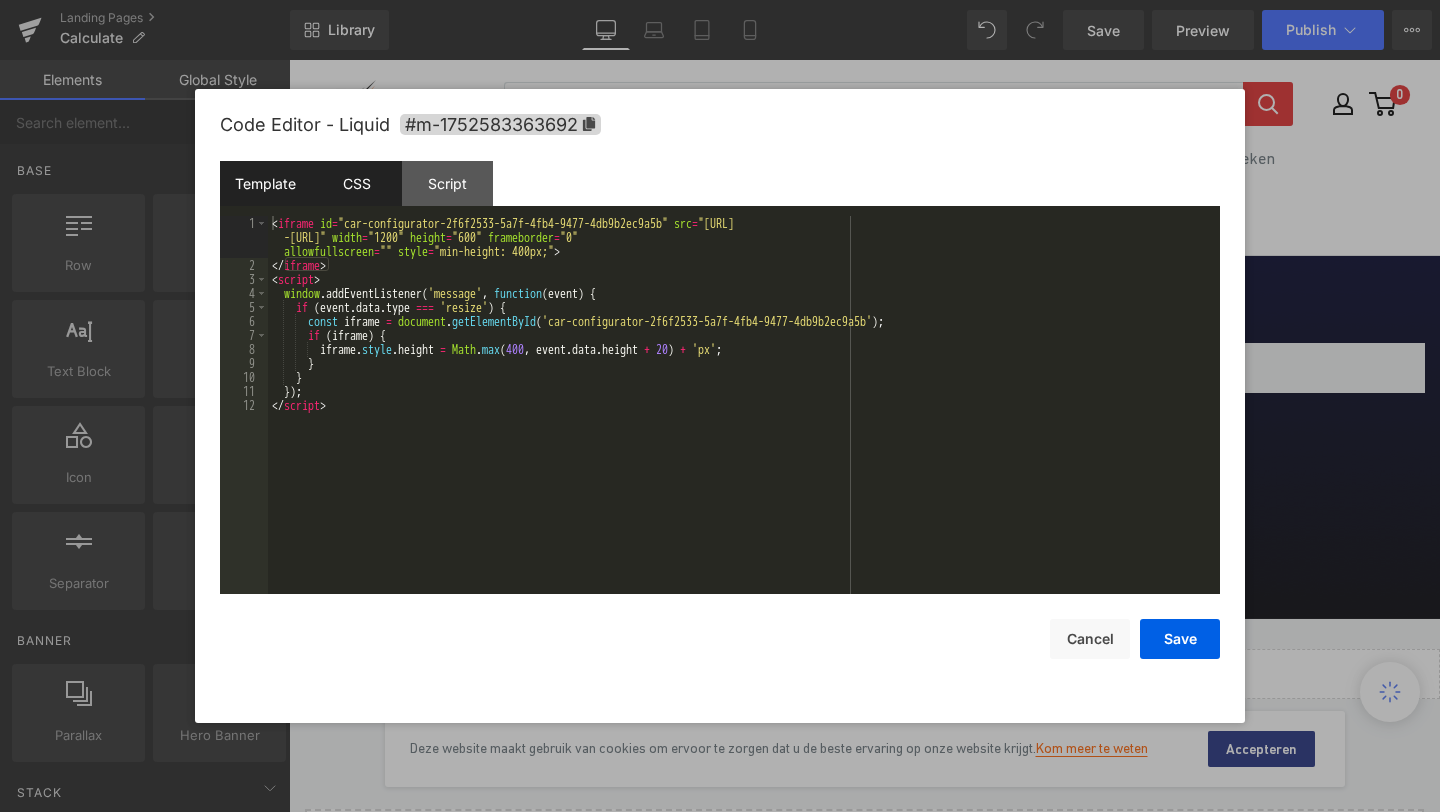 click on "CSS" at bounding box center [356, 183] 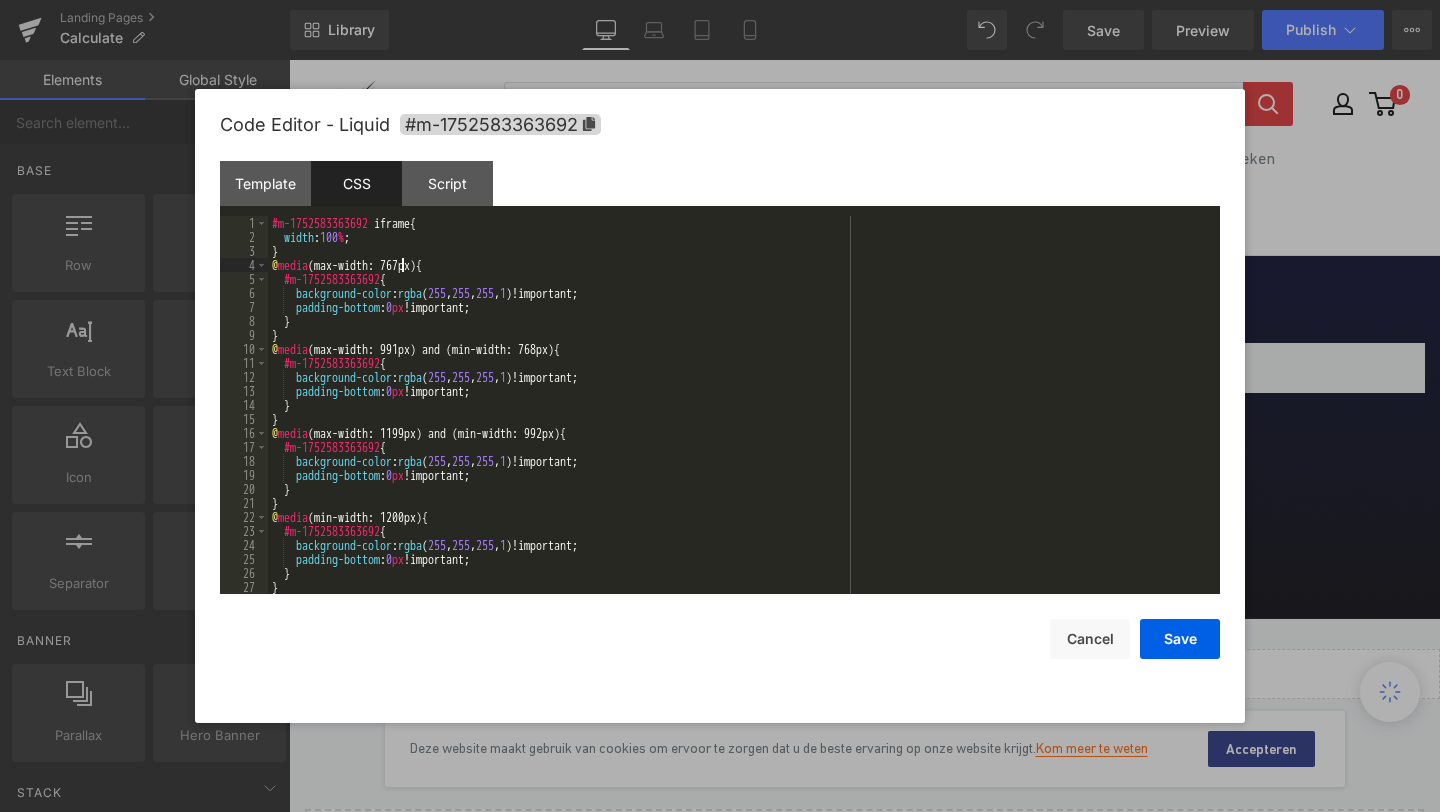 click on "#m-1752583363692   iframe {    width :  100 % ; } @ media  (max-width: 767px) {    #m-1752583363692 {       background-color :  rgba ( 255 ,  255 ,  255 ,  1 )!important;       padding-bottom :  0 px !important;    } } @ media  (max-width: 991px) and (min-width: 768px) {    #m-1752583363692 {       background-color :  rgba ( 255 ,  255 ,  255 ,  1 )!important;       padding-bottom :  0 px !important;    } } @ media  (max-width: 1199px) and (min-width: 992px) {    #m-1752583363692 {       background-color :  rgba ( 255 ,  255 ,  255 ,  1 )!important;       padding-bottom :  0 px !important;    } } @ media  (min-width: 1200px) {    #m-1752583363692 {       background-color :  rgba ( 255 ,  255 ,  255 ,  1 )!important;       padding-bottom :  0 px !important;    } } @ media  (width: 767.2px) {" at bounding box center [740, 419] 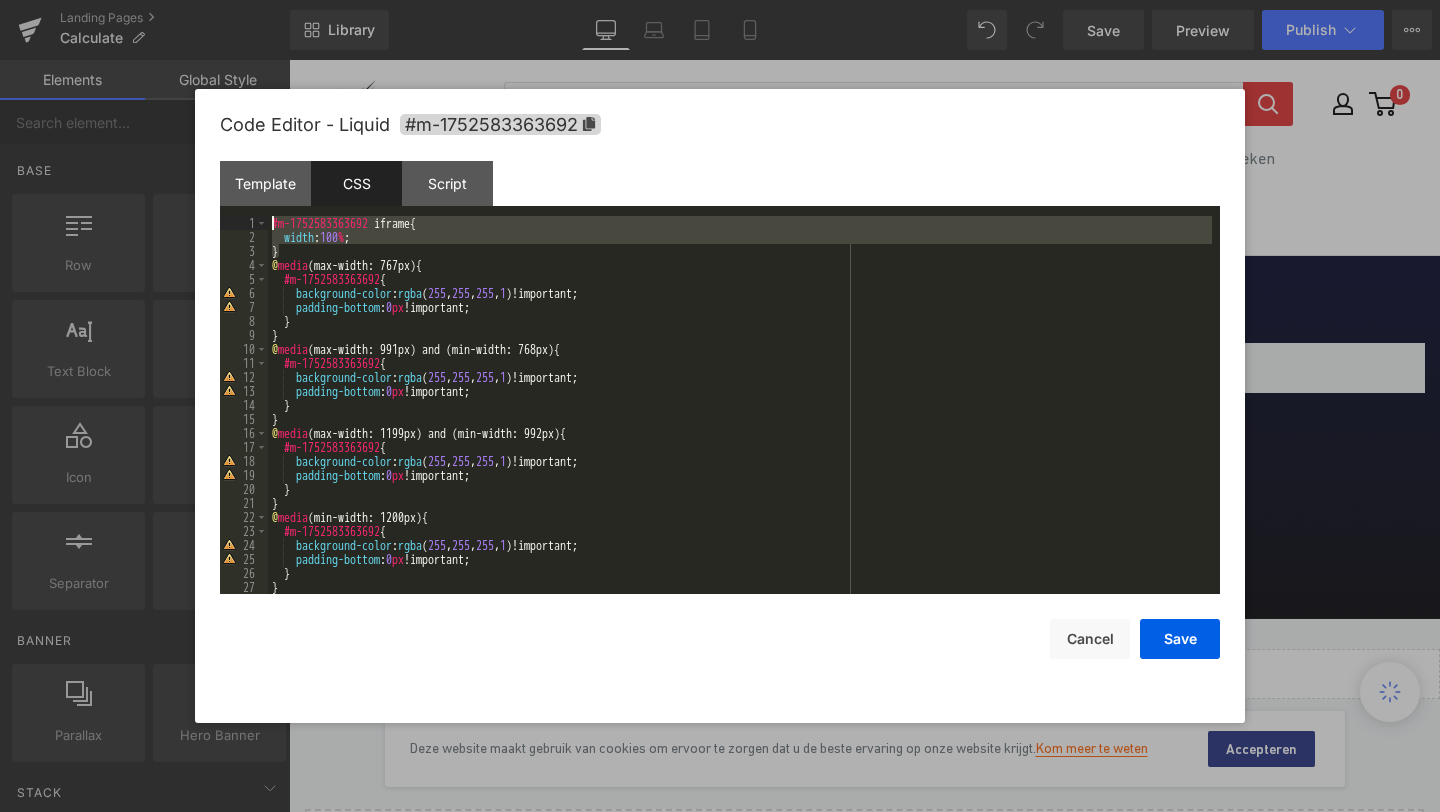 drag, startPoint x: 301, startPoint y: 246, endPoint x: 247, endPoint y: 211, distance: 64.3506 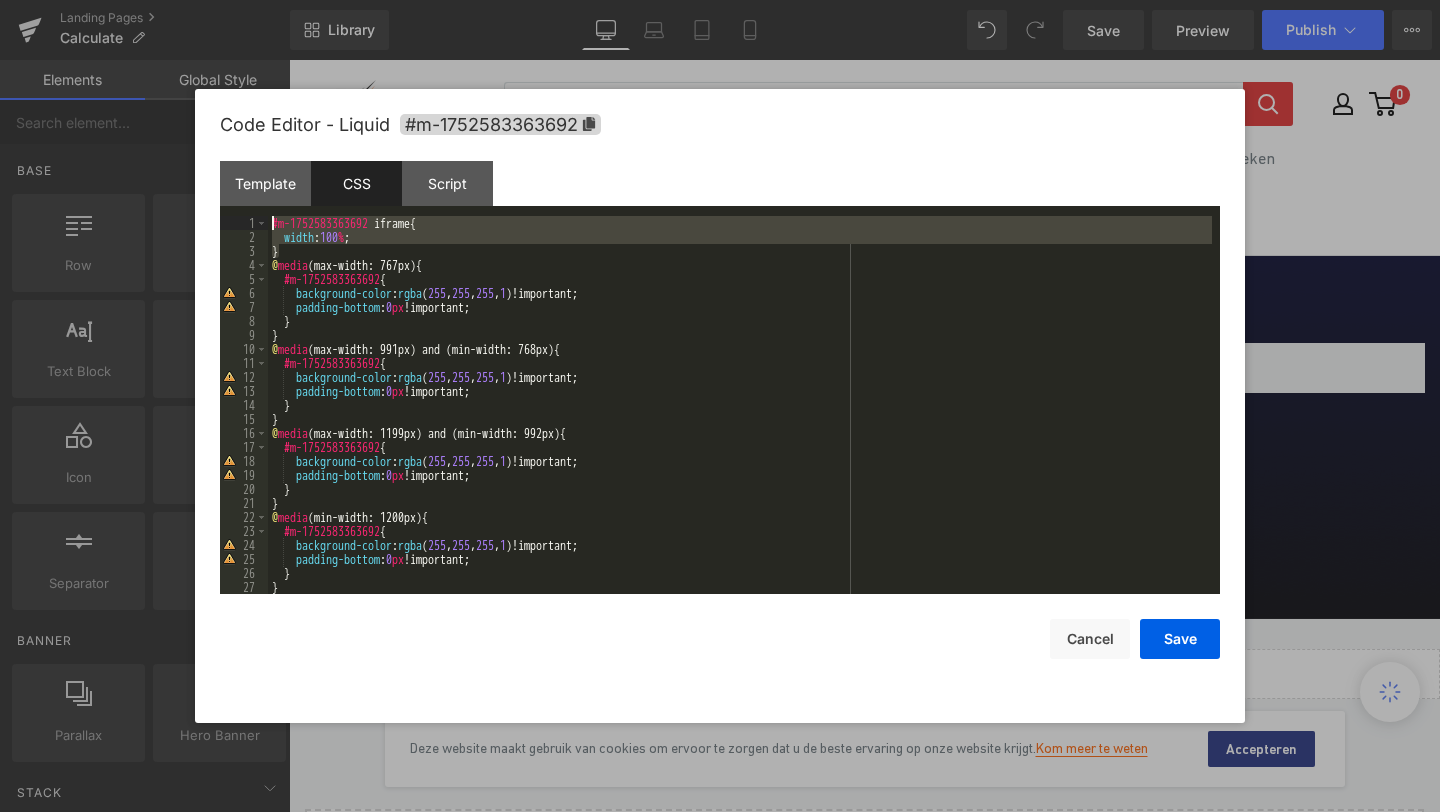 click on "Template CSS Script Data 1 2 3 4 5 6 7 8 9 10 11 12 < iframe   id = "car-configurator-2f6f2533-5a7f-4fb4-9477-4db9b2ec9a5b"   src = "https://a74cfe5a-ab84-4f54-ab62-360fed7024c4-00    -2on2msa7cweth.worf.replit.dev/embed/2f6f2533-5a7f-4fb4-9477-4db9b2ec9a5b"   width = "1200"   height = "600"   frameborder = "0"      allowfullscreen = ""   style = "min-height: 400px;" > </ iframe > < script >    window . addEventListener ( 'message' ,   function ( event )   {       if   ( event . data . type   ===   'resize' )   {          const   iframe   =   document . getElementById ( 'car-configurator-2f6f2533-5a7f-4fb4-9477-4db9b2ec9a5b' ) ;          if   ( iframe )   {             iframe . style . height   =   Math . max ( 400 ,   event . data . height   +   20 )   +   'px' ;          }       }    }) ; </ script > XXXXXXXXXXXXXXXXXXXXXXXXXXXXXXXXXXXXXXXXXXXXXXXXXX 1 2 3 4 5 6 7 8 9 10 11 12 13 14 15 16 17 18 19 20 21 22 23 24 25 26 27 28 #m-1752583363692   iframe {    width :  100 % ; } @ media  (max-width: 767px) {" at bounding box center (720, 377) 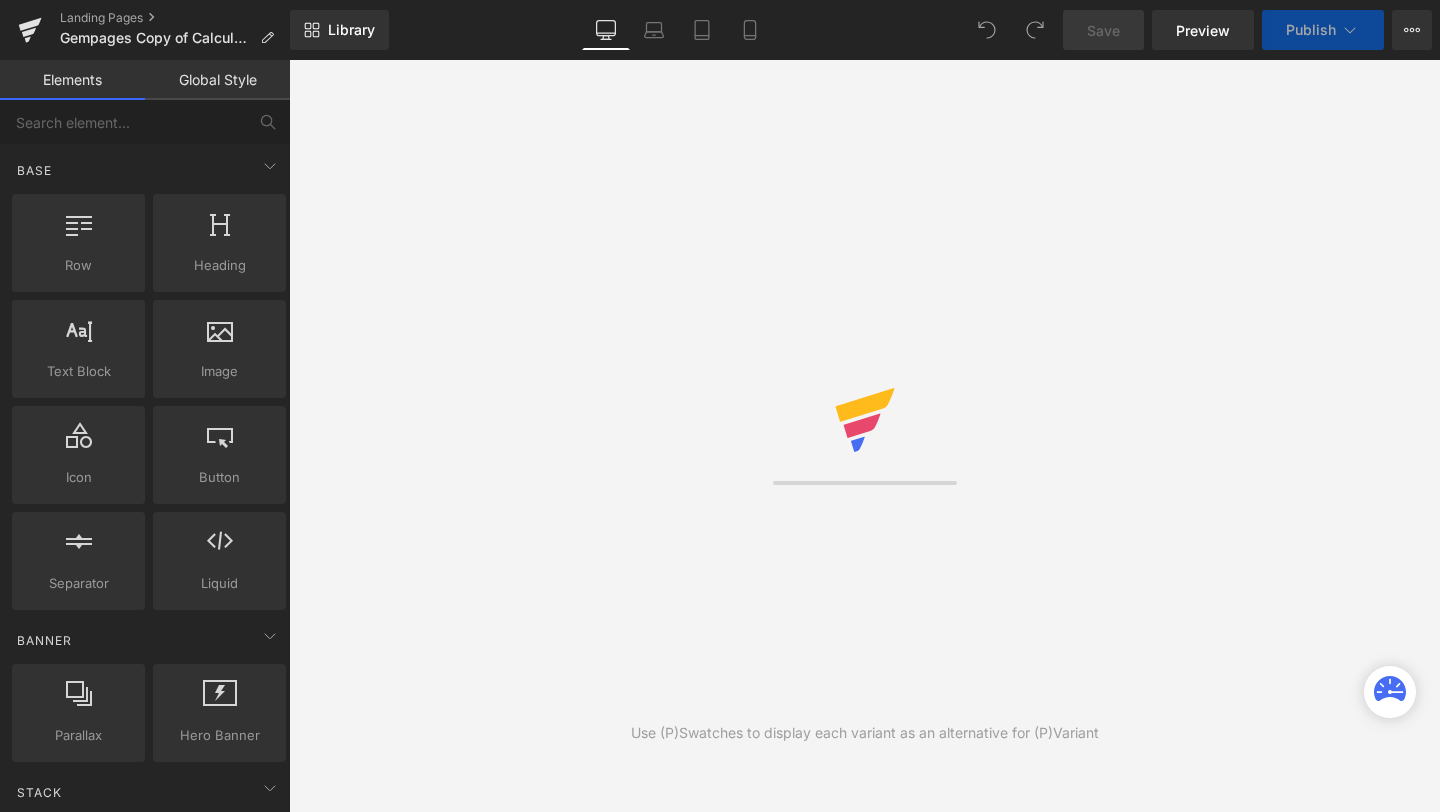 scroll, scrollTop: 0, scrollLeft: 0, axis: both 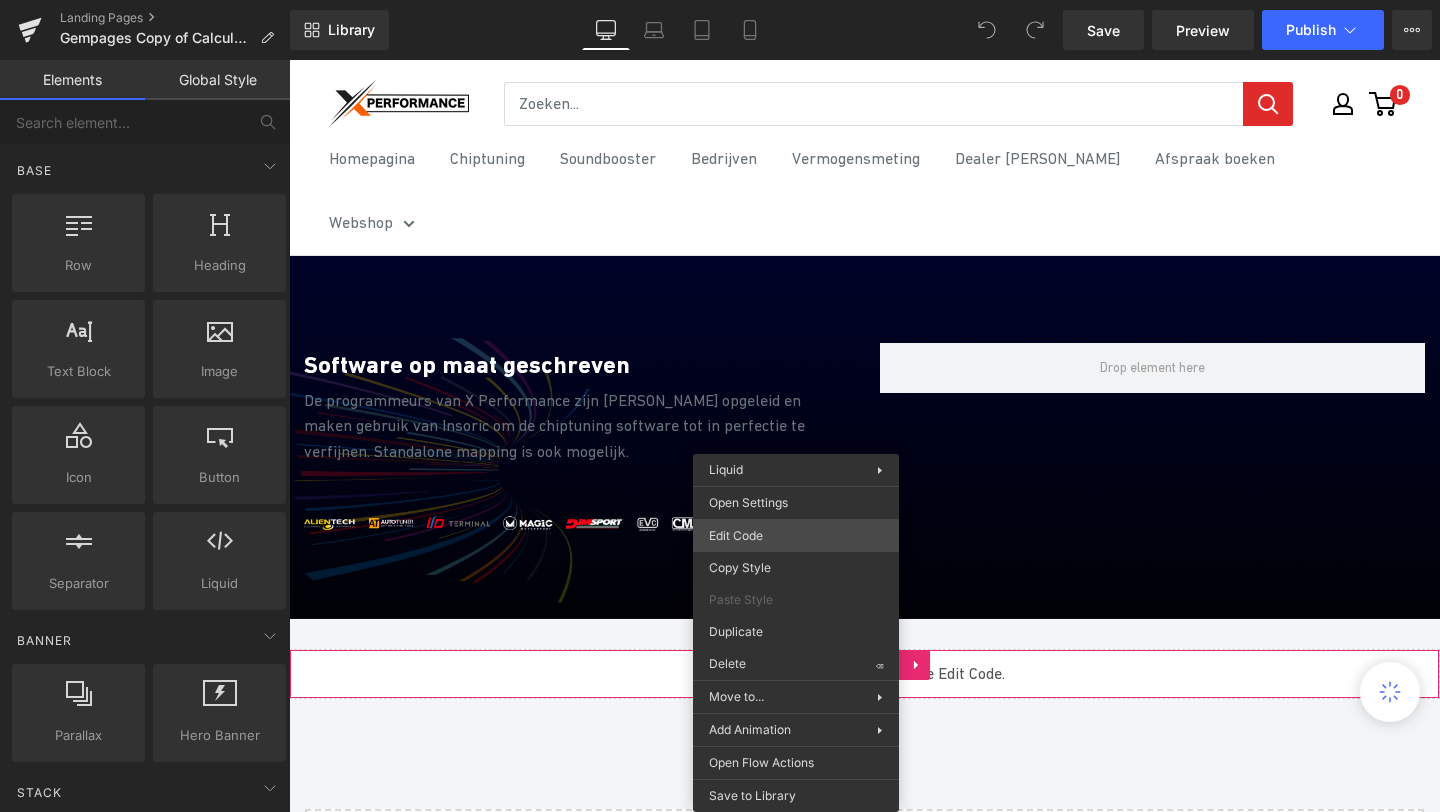 click on "You are previewing how the   will restyle your page. You can not edit Elements in Preset Preview Mode.  Landing Pages Gempages Copy of Calculate Library Desktop Desktop Laptop Tablet Mobile Save Preview Publish Scheduled View Live Page View with current Template Save Template to Library Schedule Publish  Optimize  Publish Settings Shortcuts  Your page can’t be published   You've reached the maximum number of published pages on your plan  (0/0).  You need to upgrade your plan or unpublish all your pages to get 1 publish slot.   Unpublish pages   Upgrade plan  Elements Global Style Base Row  rows, columns, layouts, div Heading  headings, titles, h1,h2,h3,h4,h5,h6 Text Block  texts, paragraphs, contents, blocks Image  images, photos, alts, uploads Icon  icons, symbols Button  button, call to action, cta Separator  separators, dividers, horizontal lines Liquid  liquid, custom code, html, javascript, css, reviews, apps, applications, embeded, iframe Banner Parallax  Hero Banner  Stack Tabs  Carousel  Pricing" at bounding box center (720, 0) 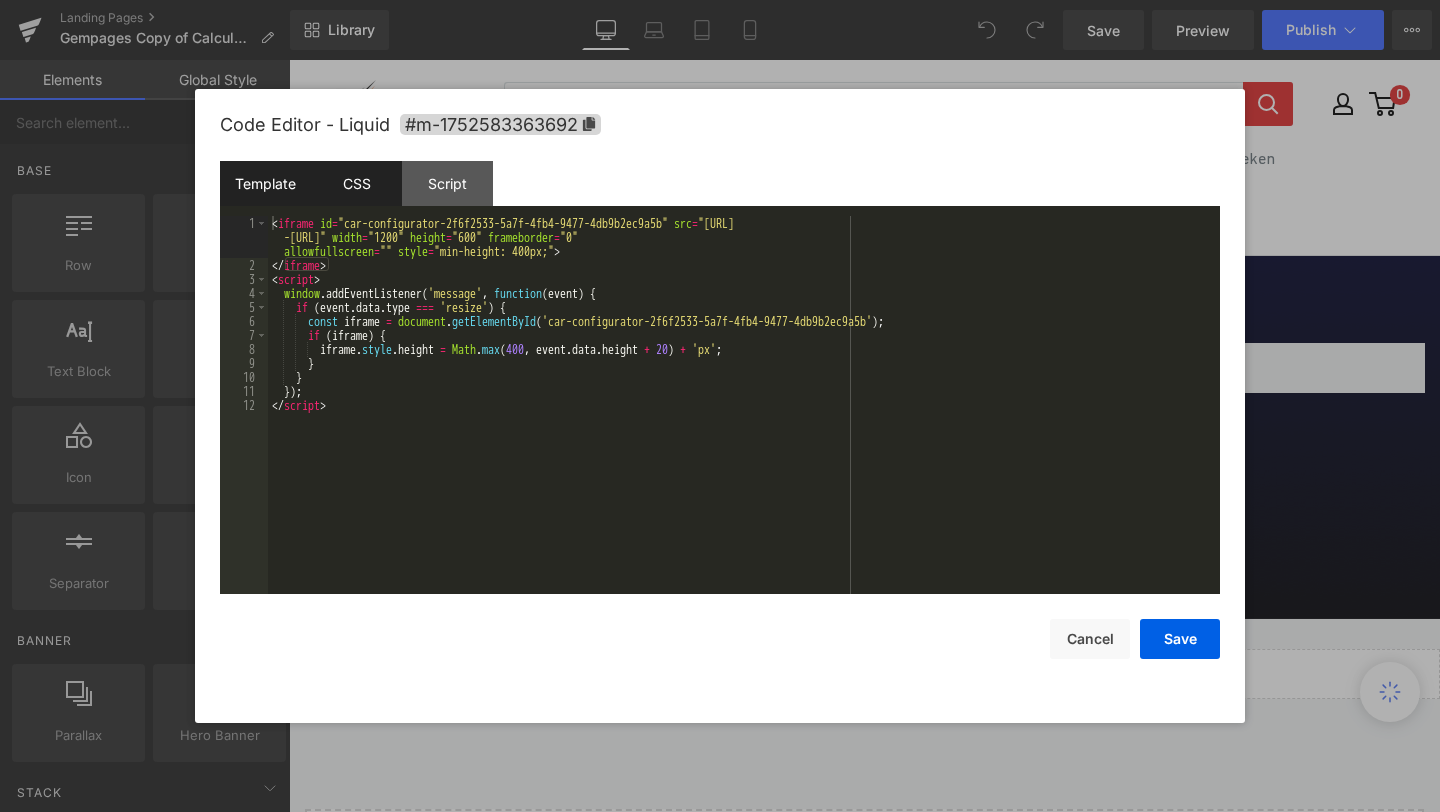 click on "CSS" at bounding box center (356, 183) 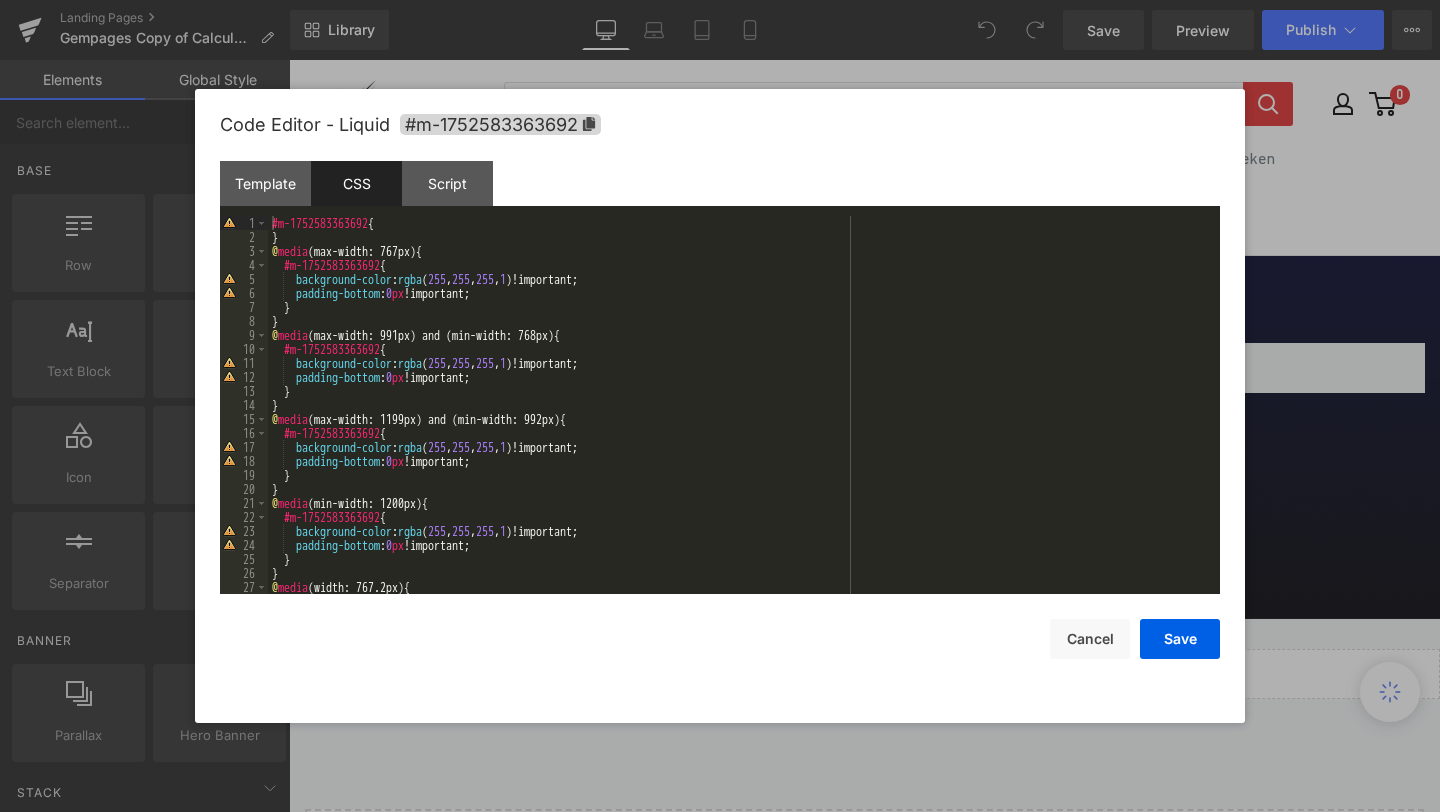 click on "#m-1752583363692 { } @ media  (max-width: 767px) {    #m-1752583363692 {       background-color :  rgba ( 255 ,  255 ,  255 ,  1 )!important;       padding-bottom :  0 px !important;    } } @ media  (max-width: 991px) and (min-width: 768px) {    #m-1752583363692 {       background-color :  rgba ( 255 ,  255 ,  255 ,  1 )!important;       padding-bottom :  0 px !important;    } } @ media  (max-width: 1199px) and (min-width: 992px) {    #m-1752583363692 {       background-color :  rgba ( 255 ,  255 ,  255 ,  1 )!important;       padding-bottom :  0 px !important;    } } @ media  (min-width: 1200px) {    #m-1752583363692 {       background-color :  rgba ( 255 ,  255 ,  255 ,  1 )!important;       padding-bottom :  0 px !important;    } } @ media  (width: 767.2px) {    #m-1752583363692 {" at bounding box center (740, 419) 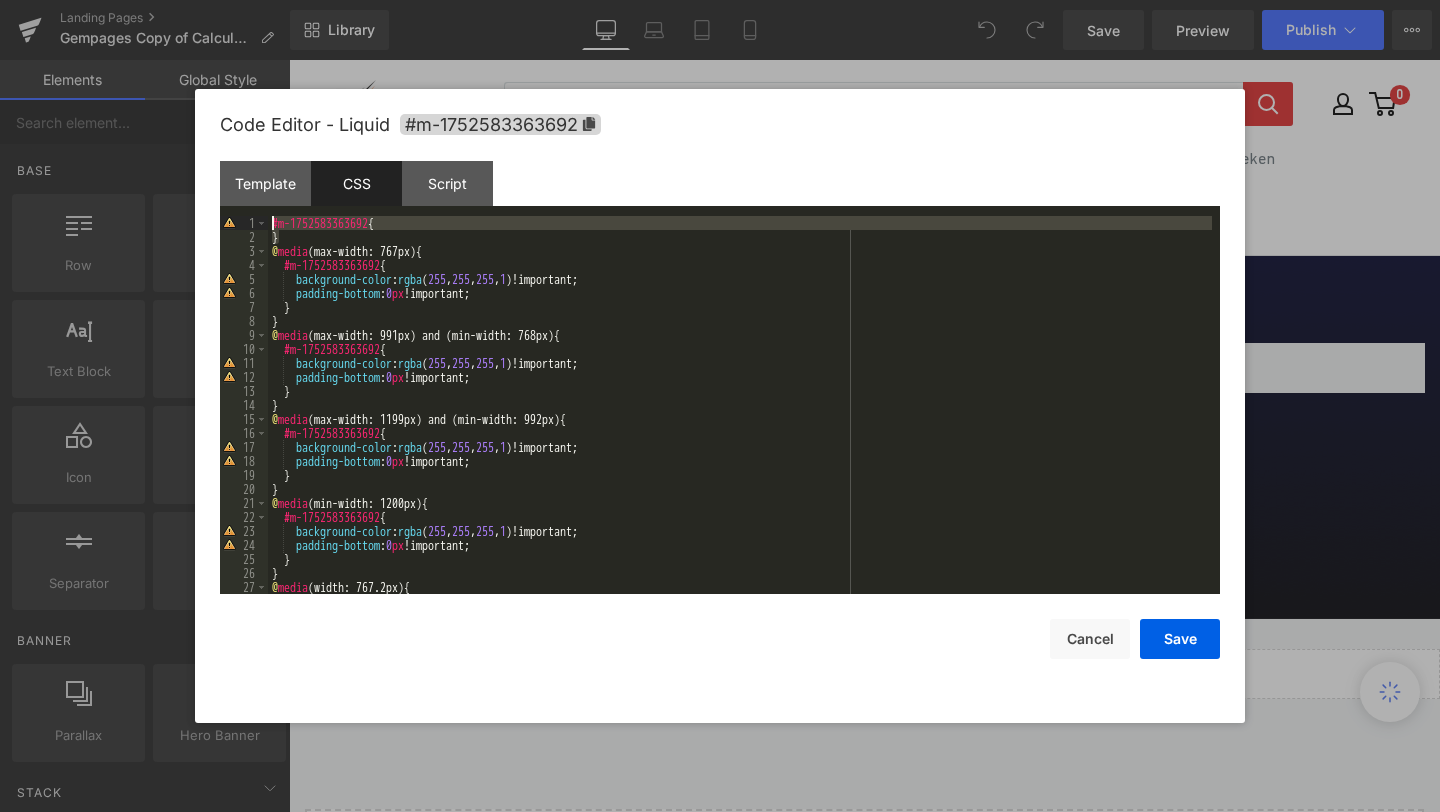 drag, startPoint x: 322, startPoint y: 233, endPoint x: 218, endPoint y: 215, distance: 105.546196 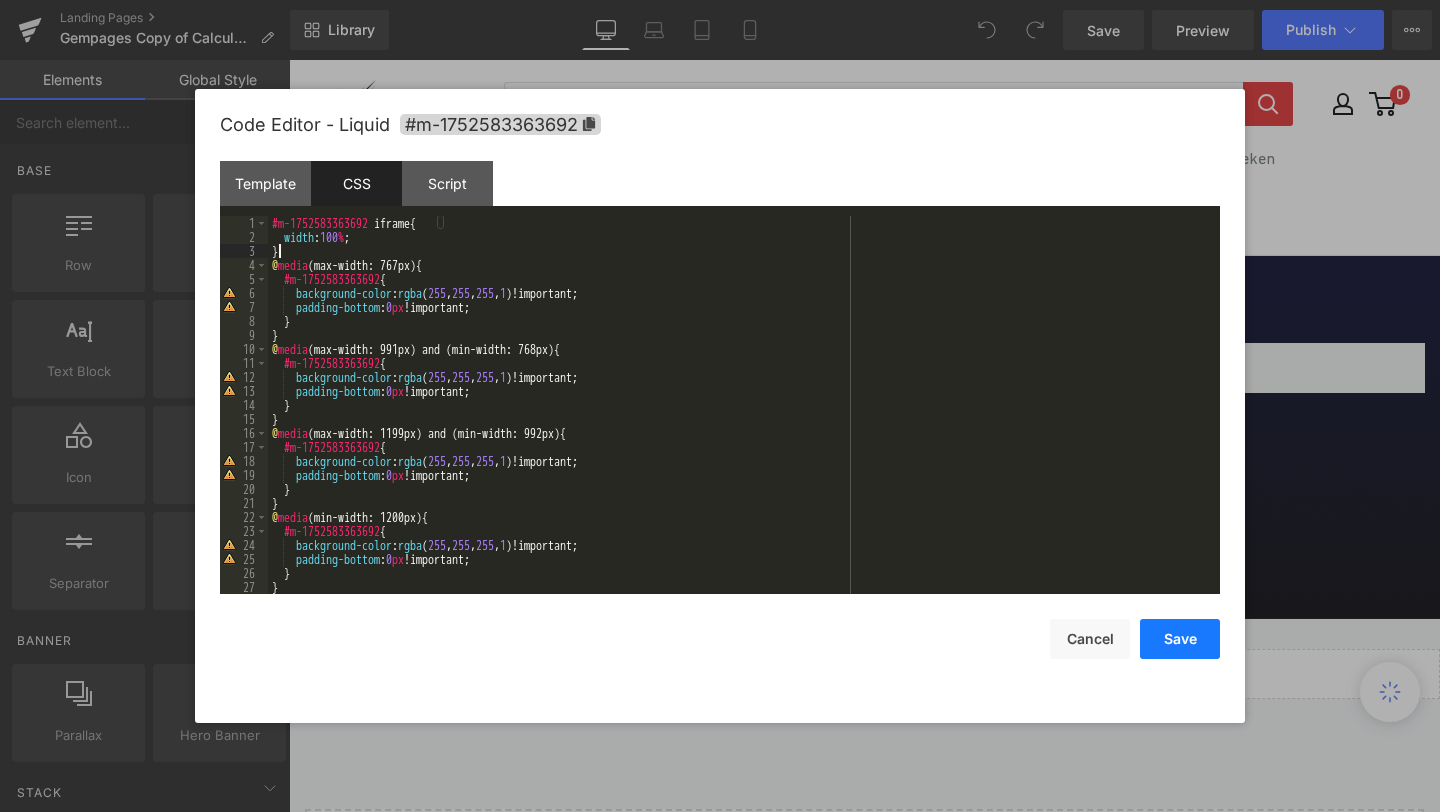 click on "Save" at bounding box center [1180, 639] 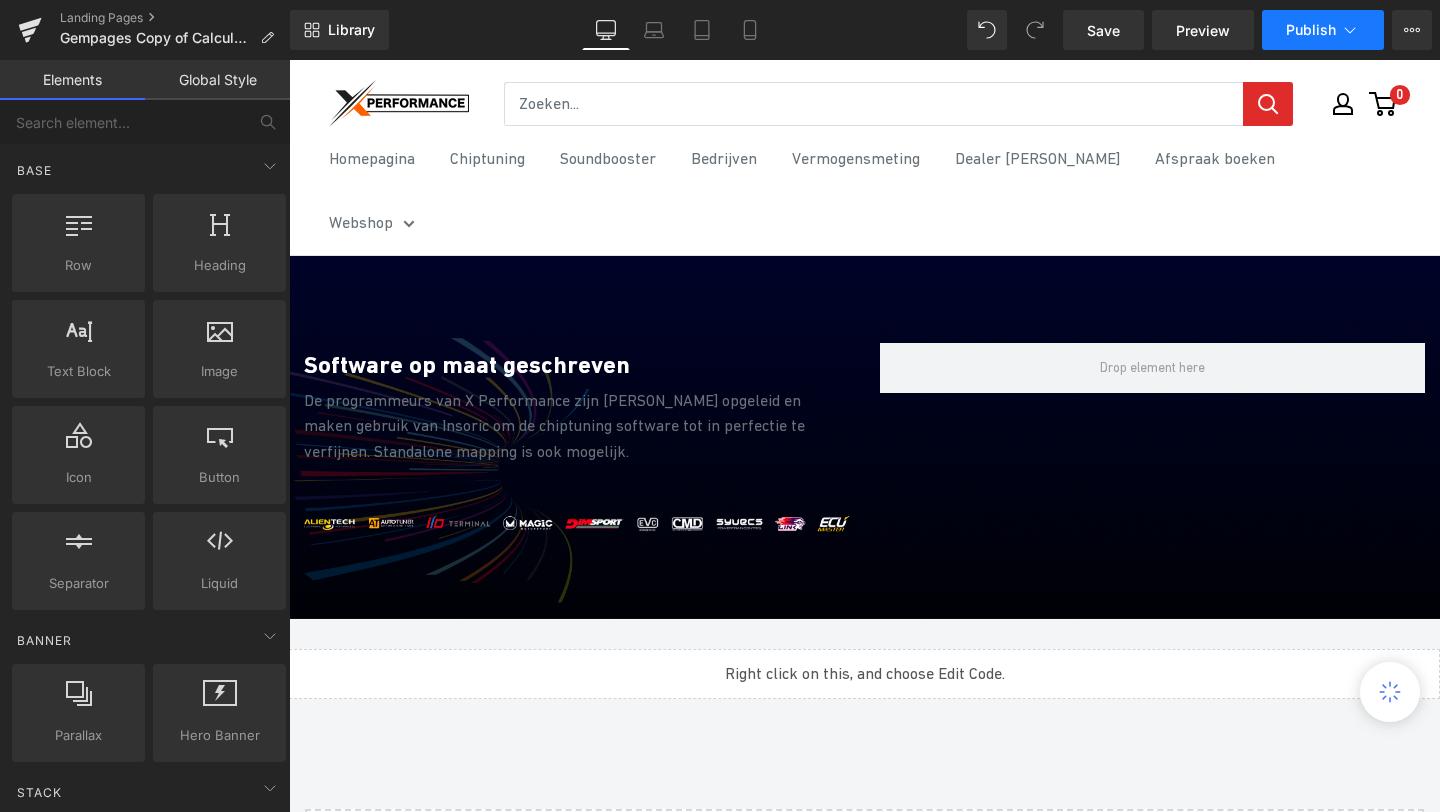click on "Publish" at bounding box center (1311, 30) 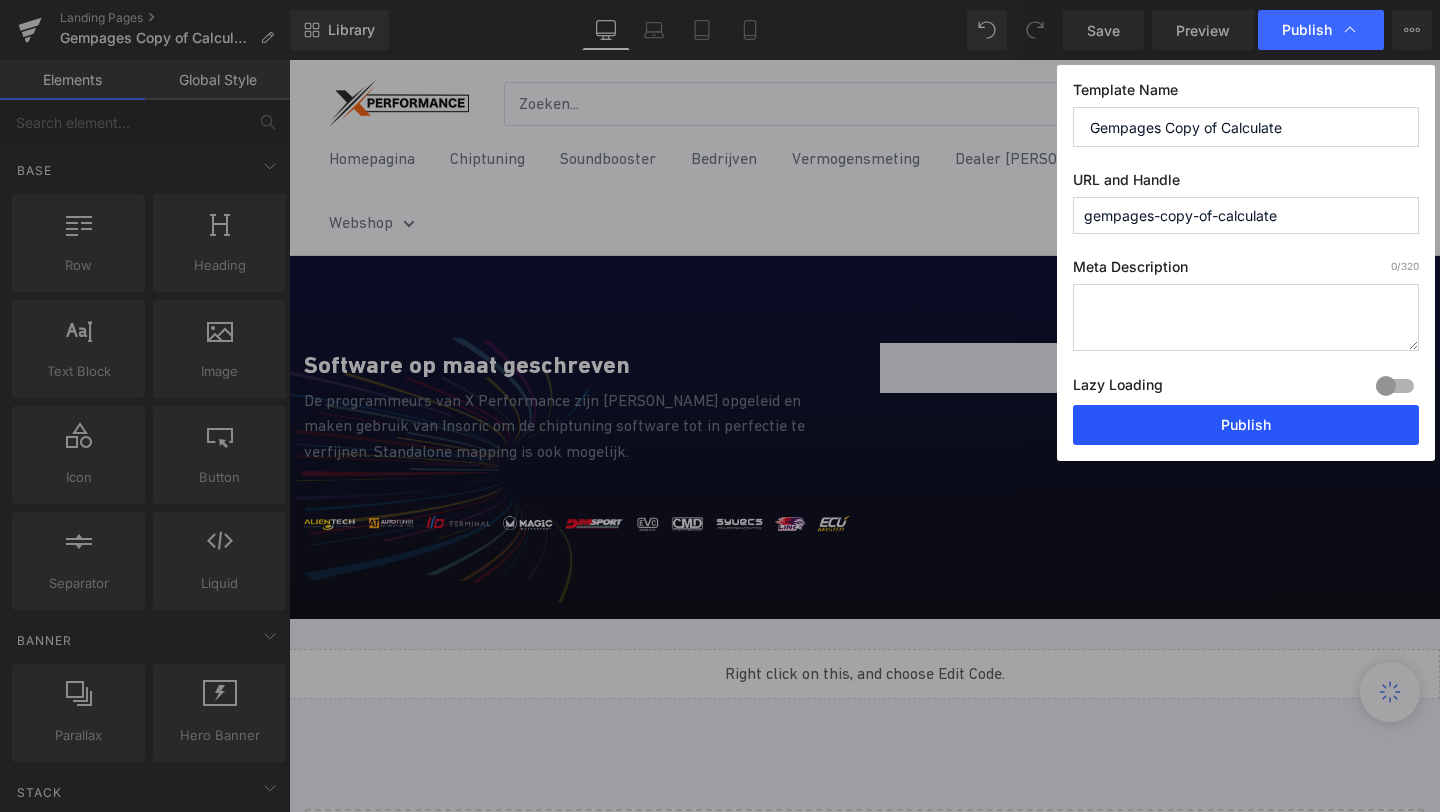 click on "Publish" at bounding box center [1246, 425] 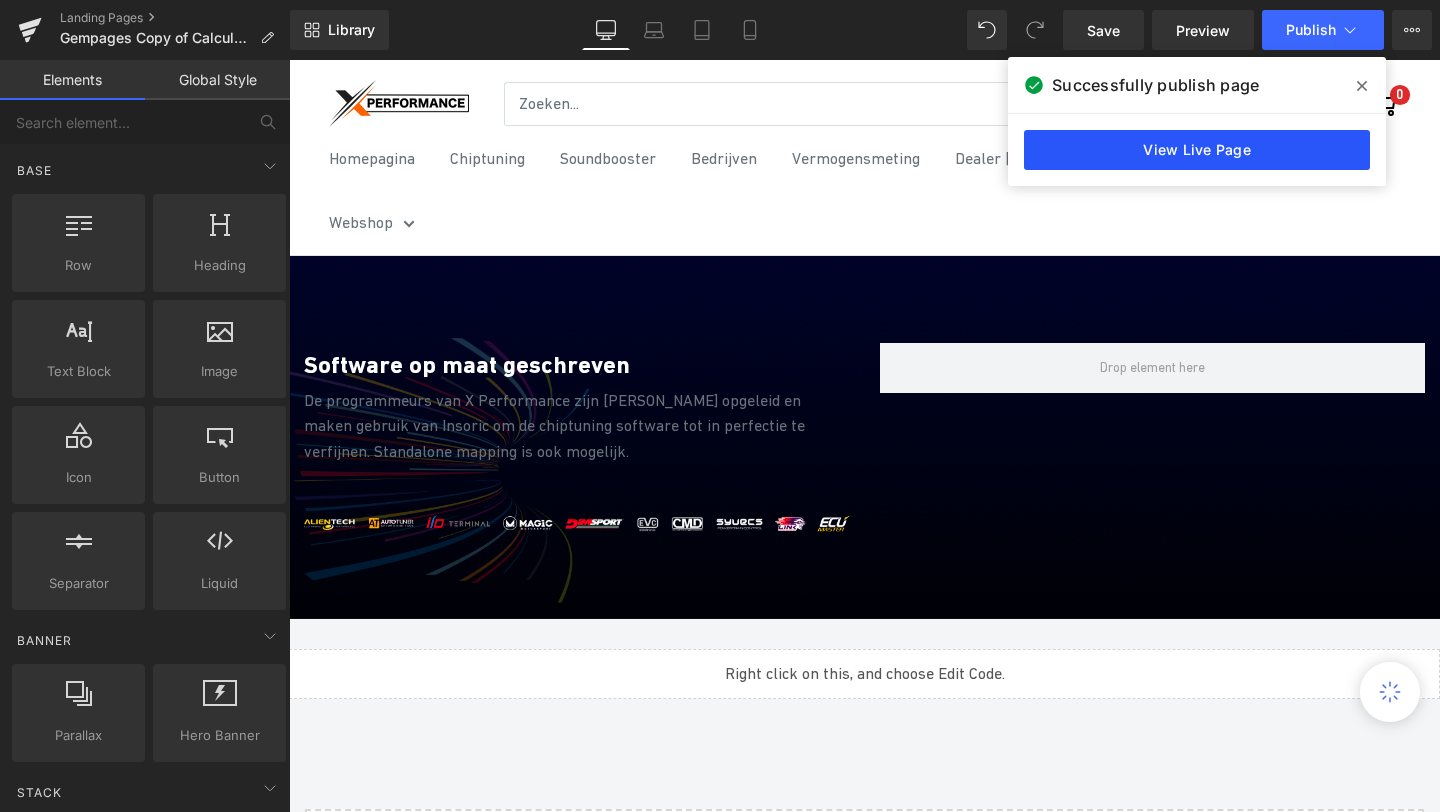 click on "View Live Page" at bounding box center [1197, 150] 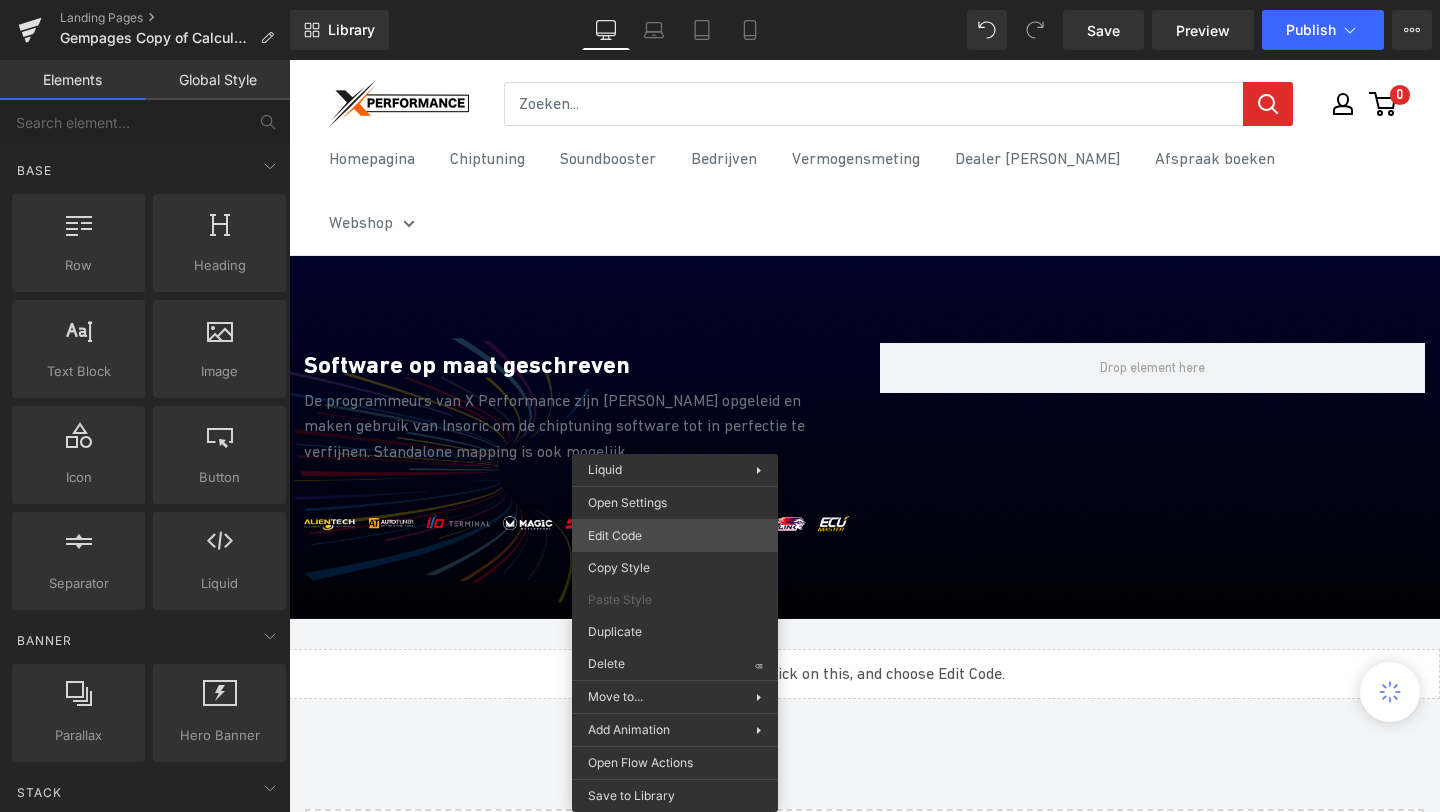 click on "You are previewing how the   will restyle your page. You can not edit Elements in Preset Preview Mode.  Landing Pages Gempages Copy of Calculate Library Desktop Desktop Laptop Tablet Mobile Save Preview Publish Scheduled View Live Page View with current Template Save Template to Library Schedule Publish  Optimize  Publish Settings Shortcuts  Your page can’t be published   You've reached the maximum number of published pages on your plan  (0/0).  You need to upgrade your plan or unpublish all your pages to get 1 publish slot.   Unpublish pages   Upgrade plan  Elements Global Style Base Row  rows, columns, layouts, div Heading  headings, titles, h1,h2,h3,h4,h5,h6 Text Block  texts, paragraphs, contents, blocks Image  images, photos, alts, uploads Icon  icons, symbols Button  button, call to action, cta Separator  separators, dividers, horizontal lines Liquid  liquid, custom code, html, javascript, css, reviews, apps, applications, embeded, iframe Banner Parallax  Hero Banner  Stack Tabs  Carousel  Pricing  1" at bounding box center [720, 0] 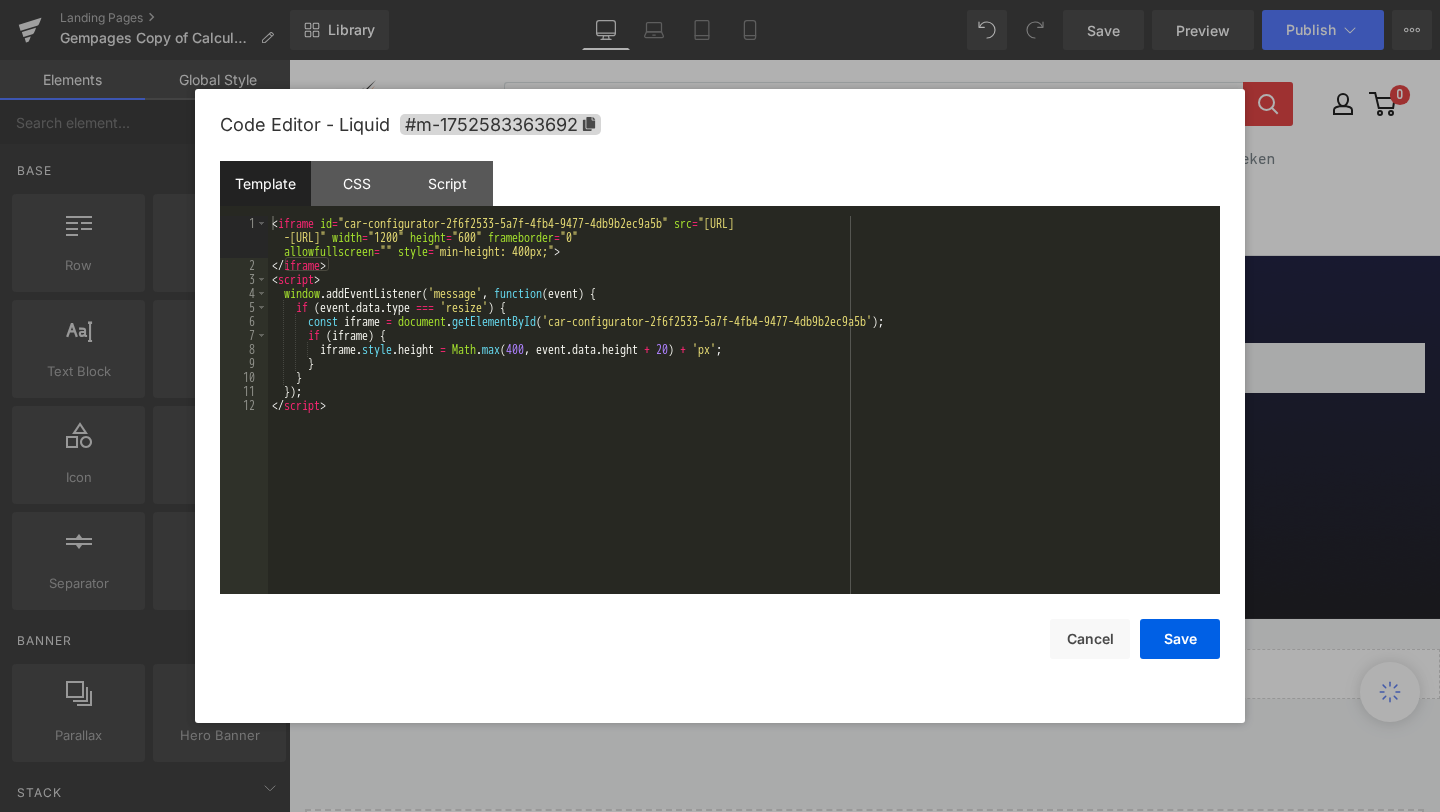 click on "Code Editor - Liquid #m-1752583363692" at bounding box center (720, 125) 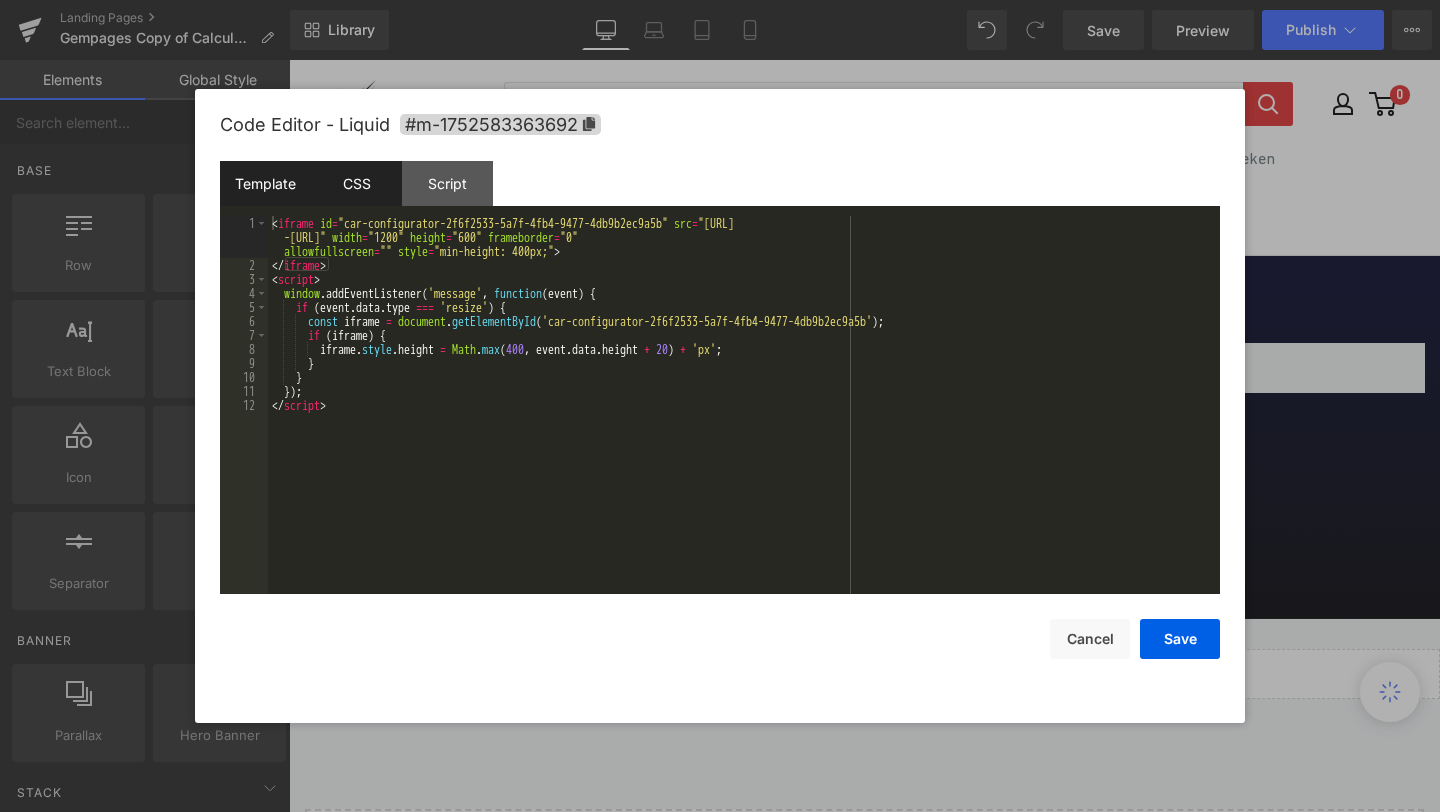 click on "CSS" at bounding box center (356, 183) 